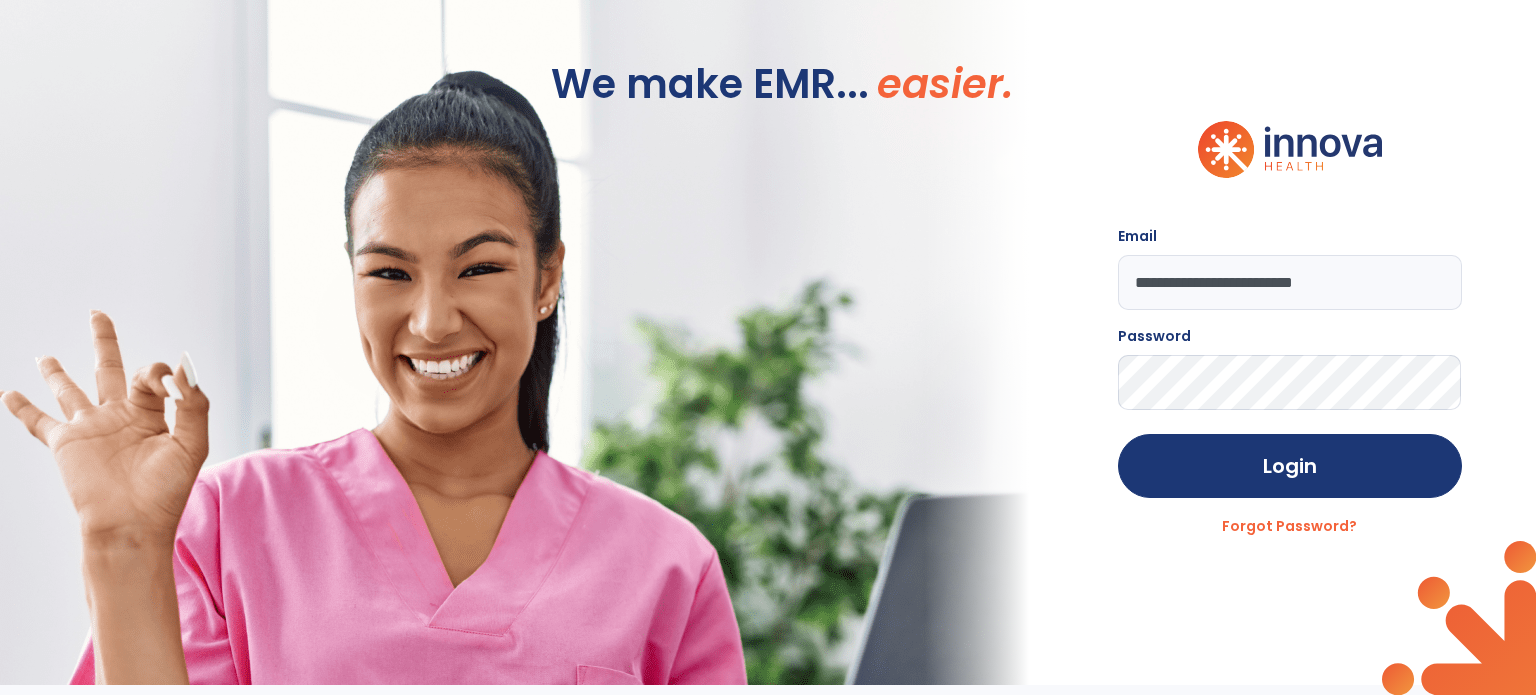 scroll, scrollTop: 0, scrollLeft: 0, axis: both 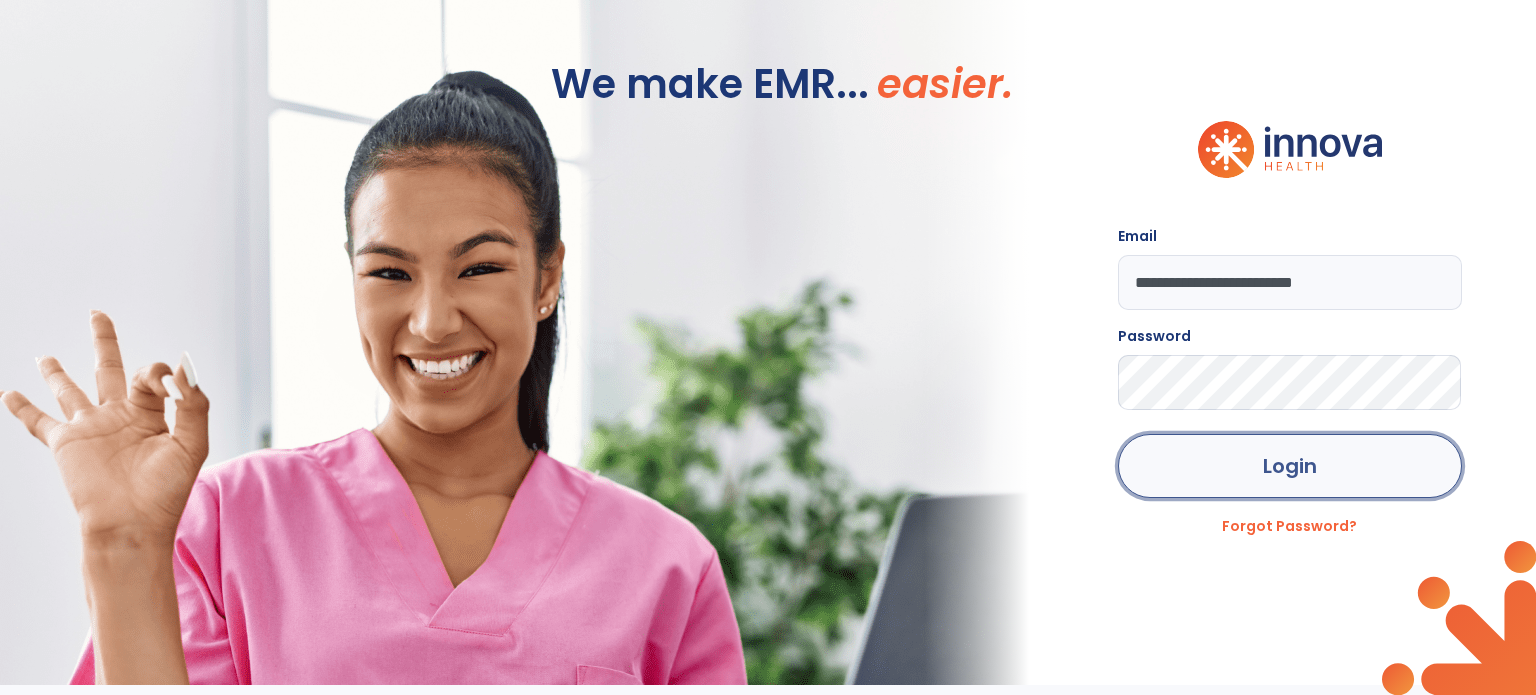 click on "Login" 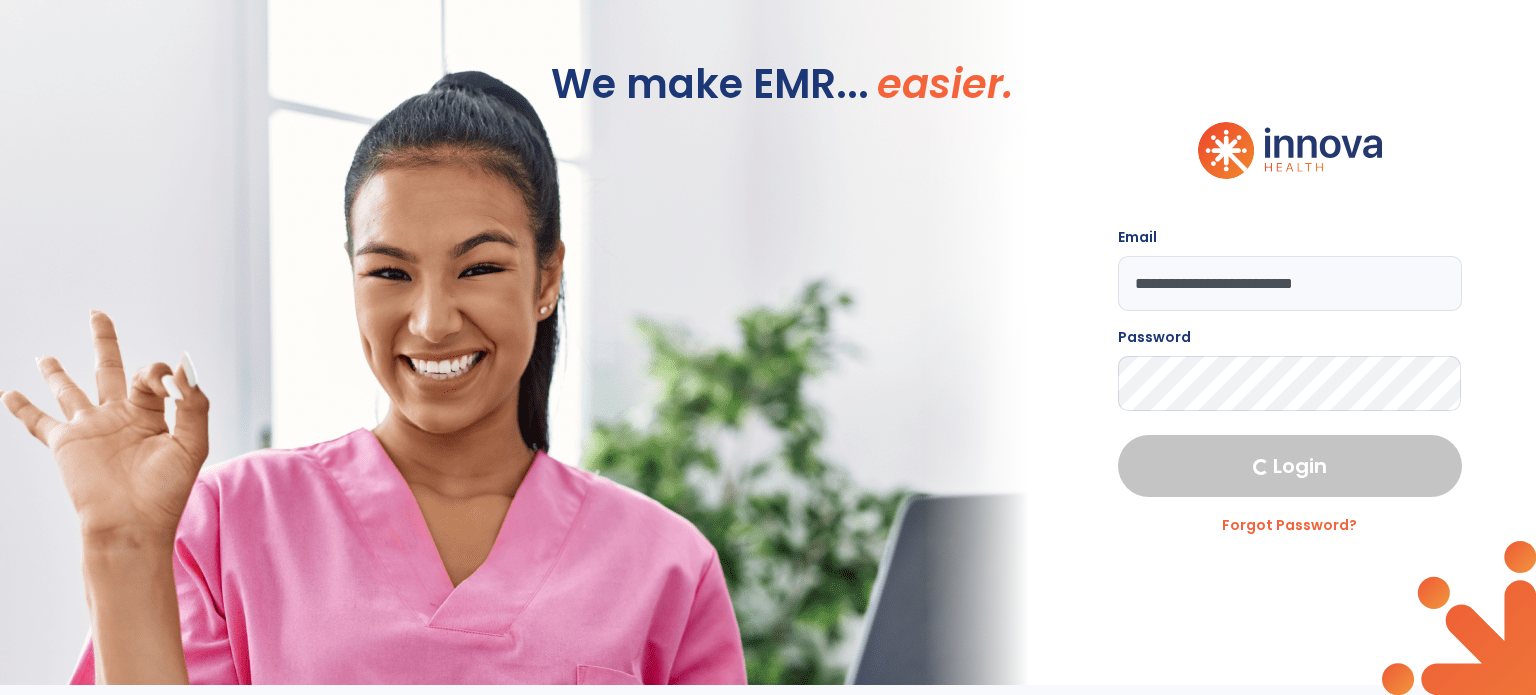 select on "***" 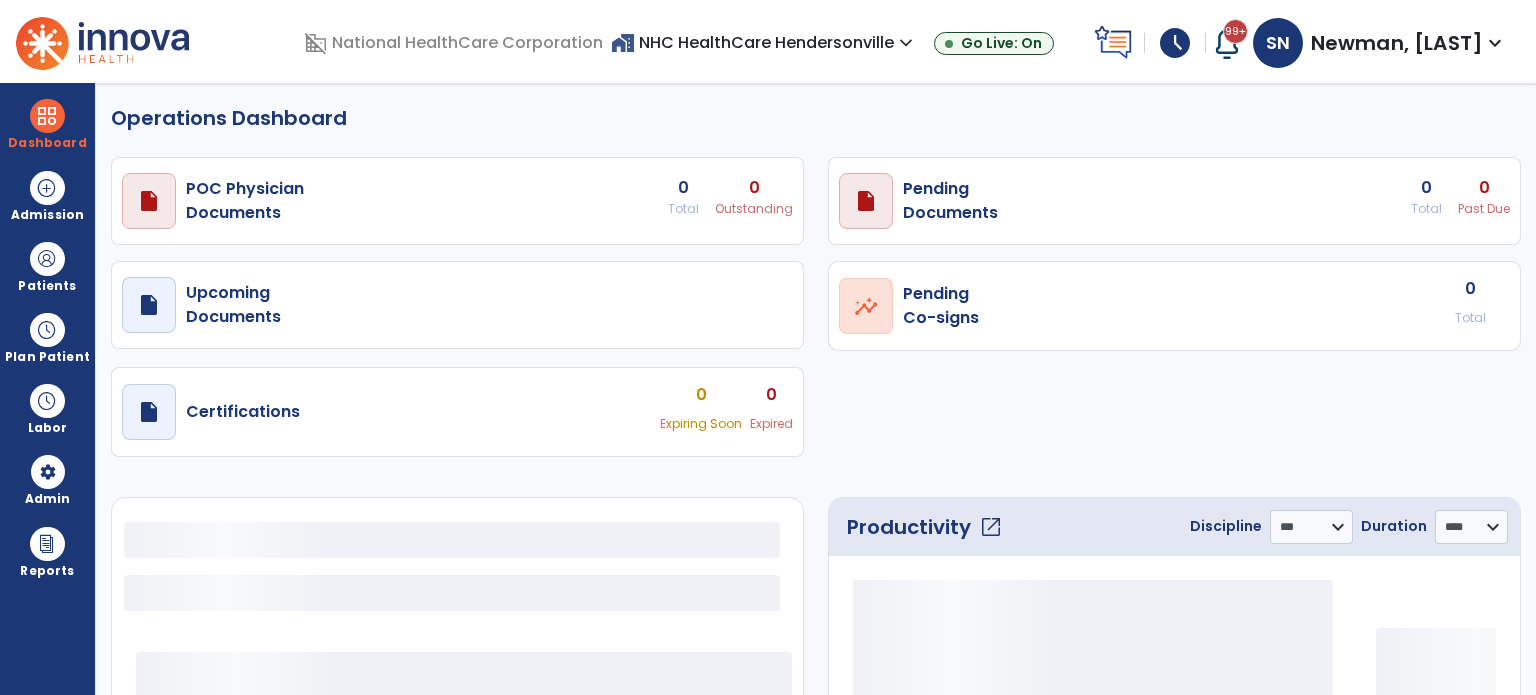 select on "***" 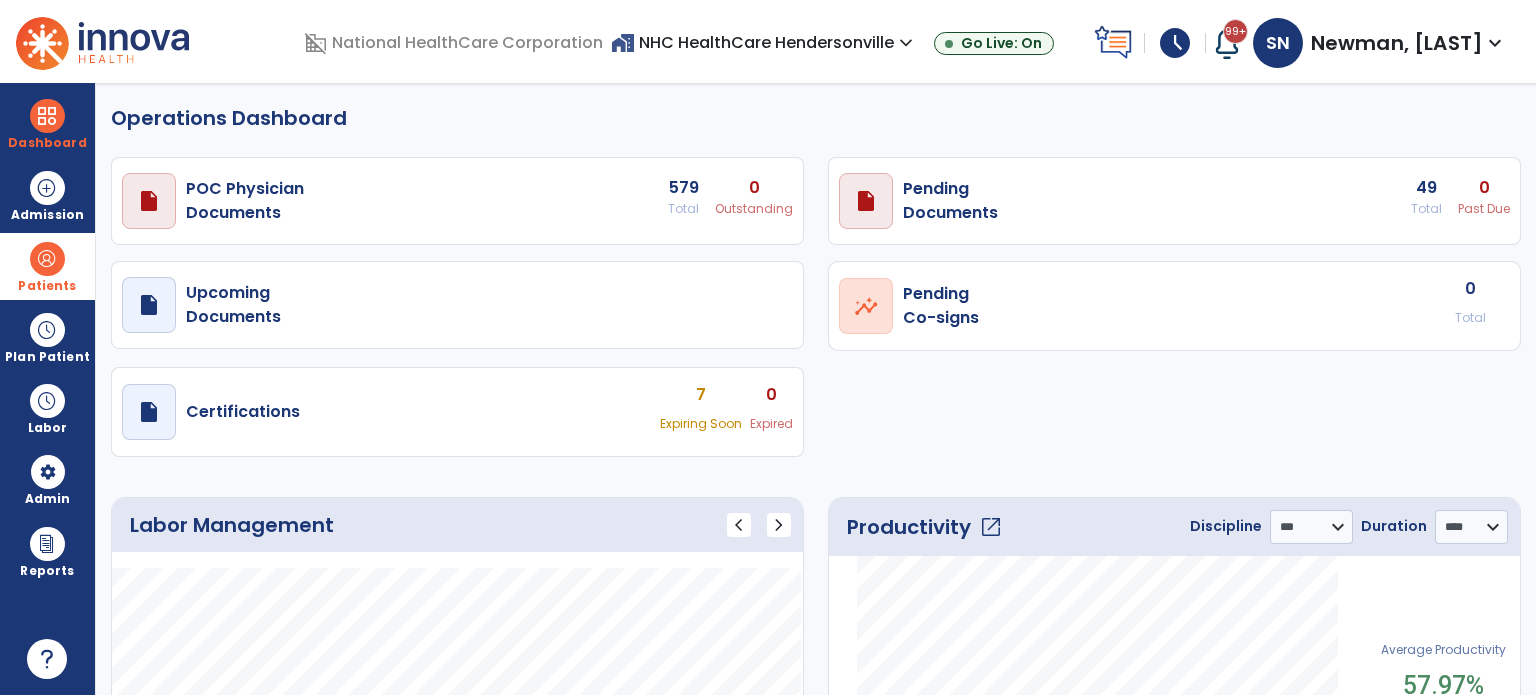 click at bounding box center (47, 259) 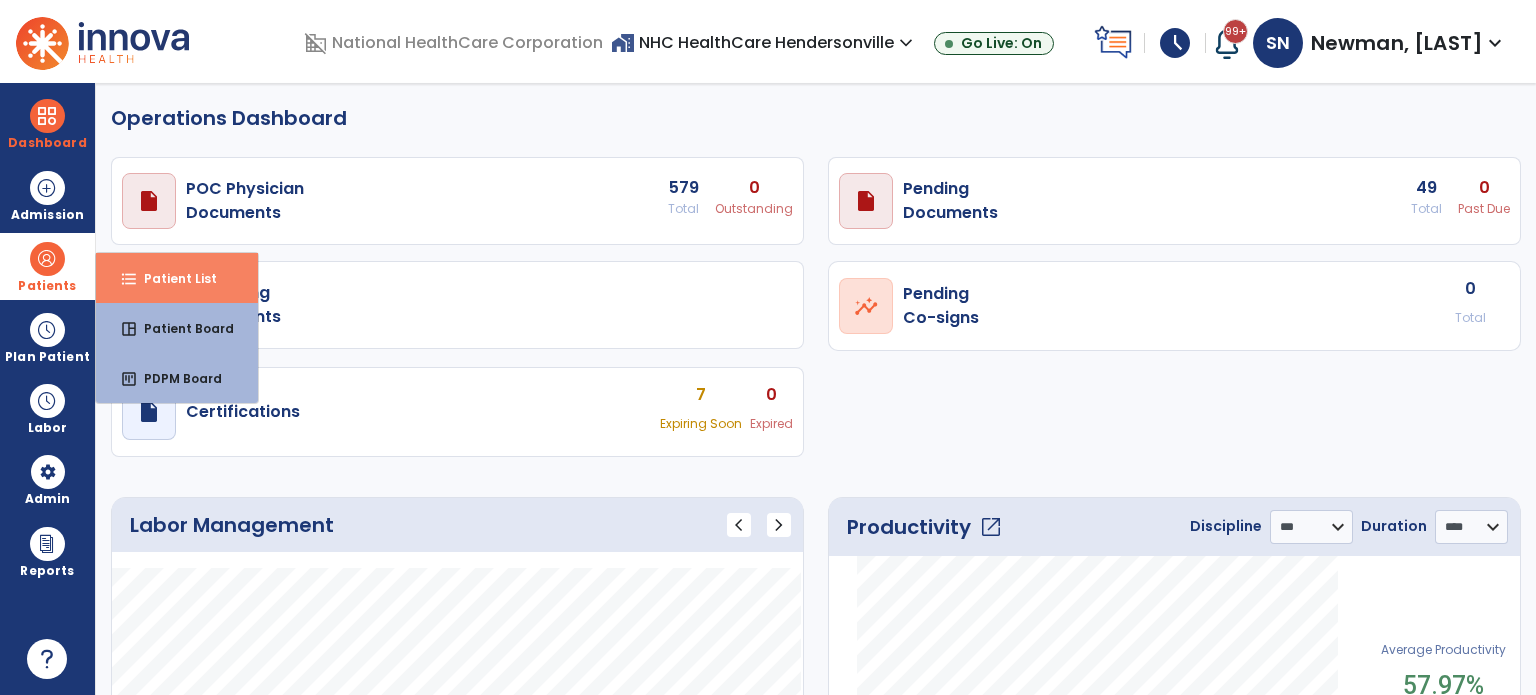 click on "format_list_bulleted" at bounding box center (129, 279) 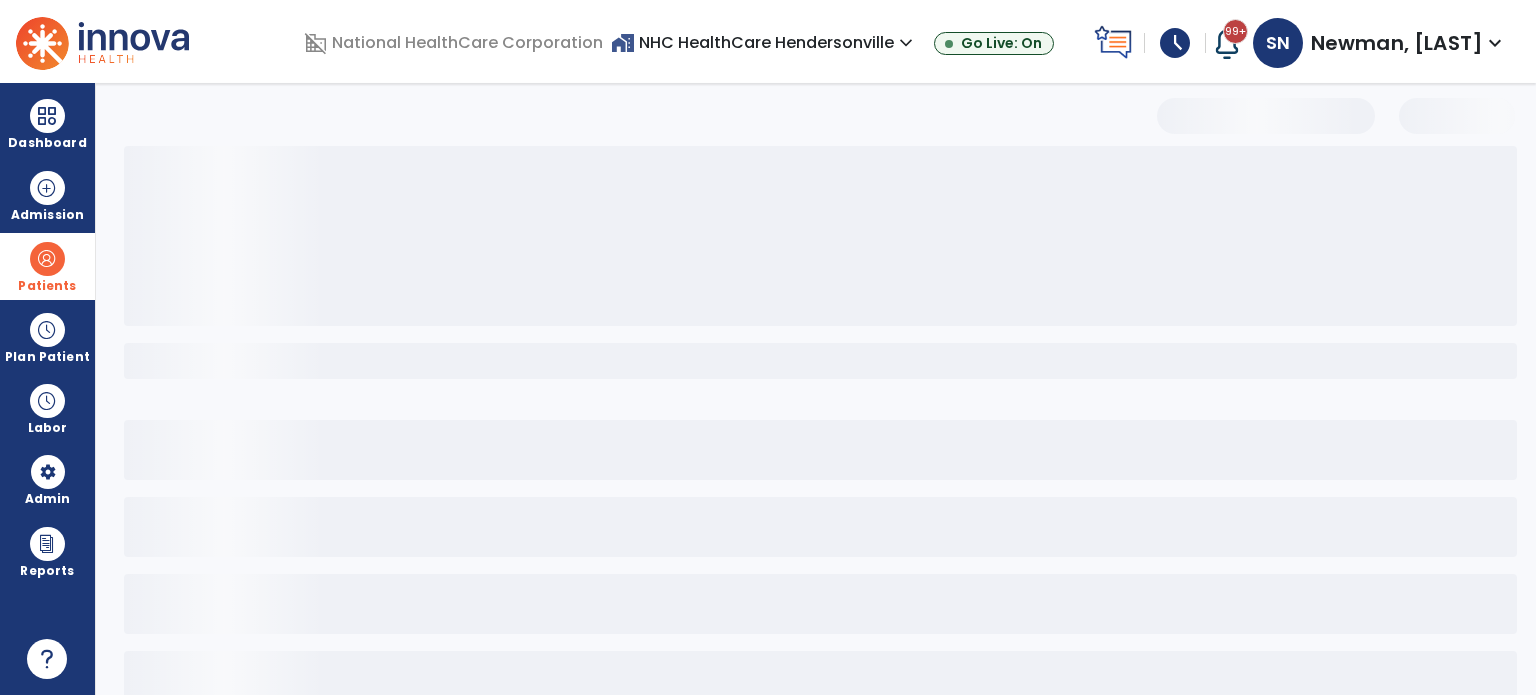 select on "***" 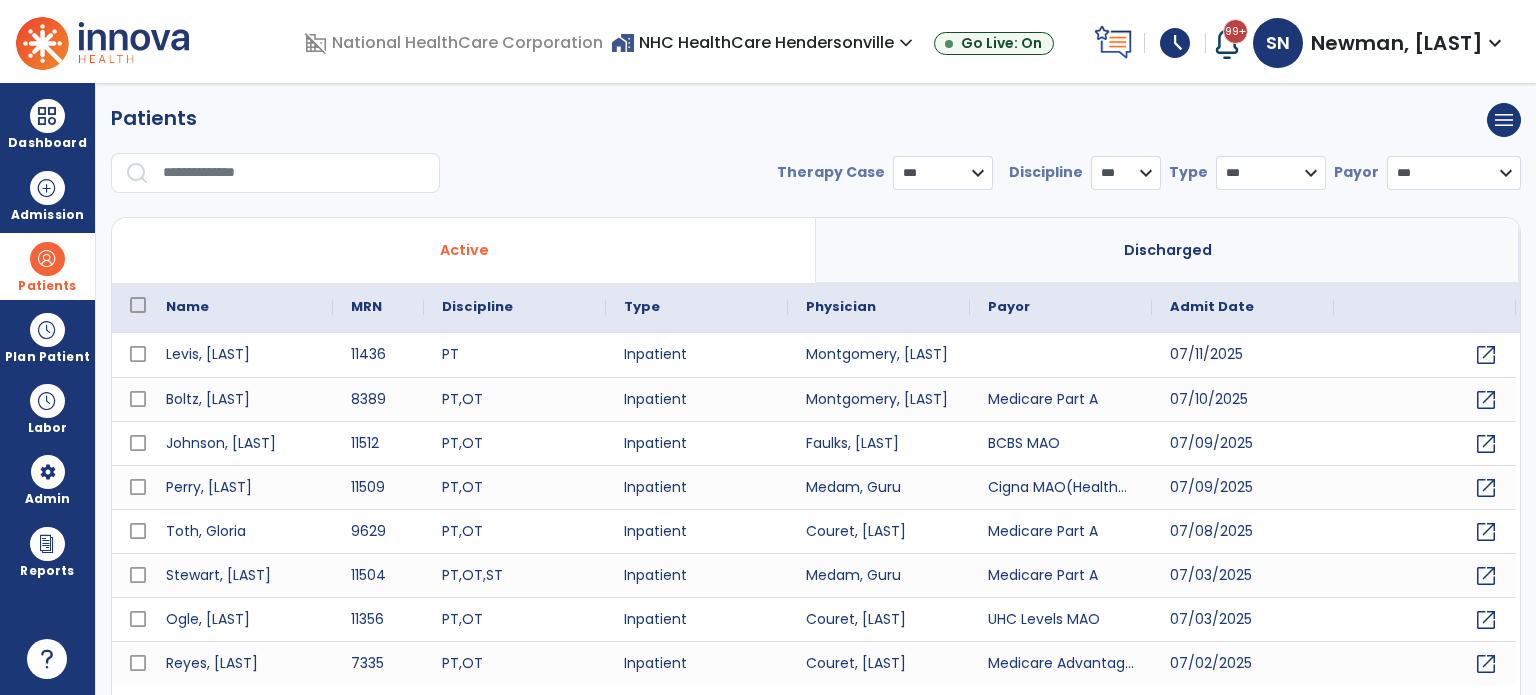 click at bounding box center [294, 173] 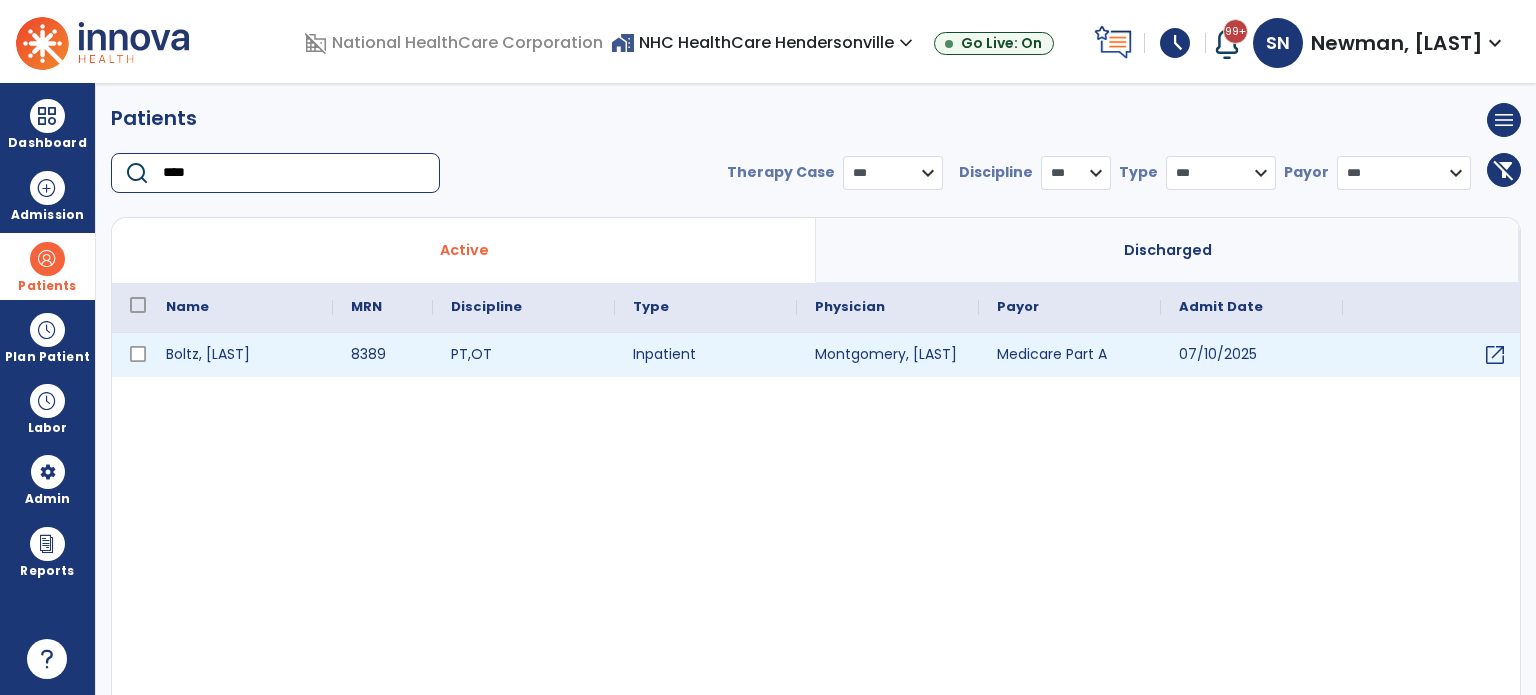 type on "****" 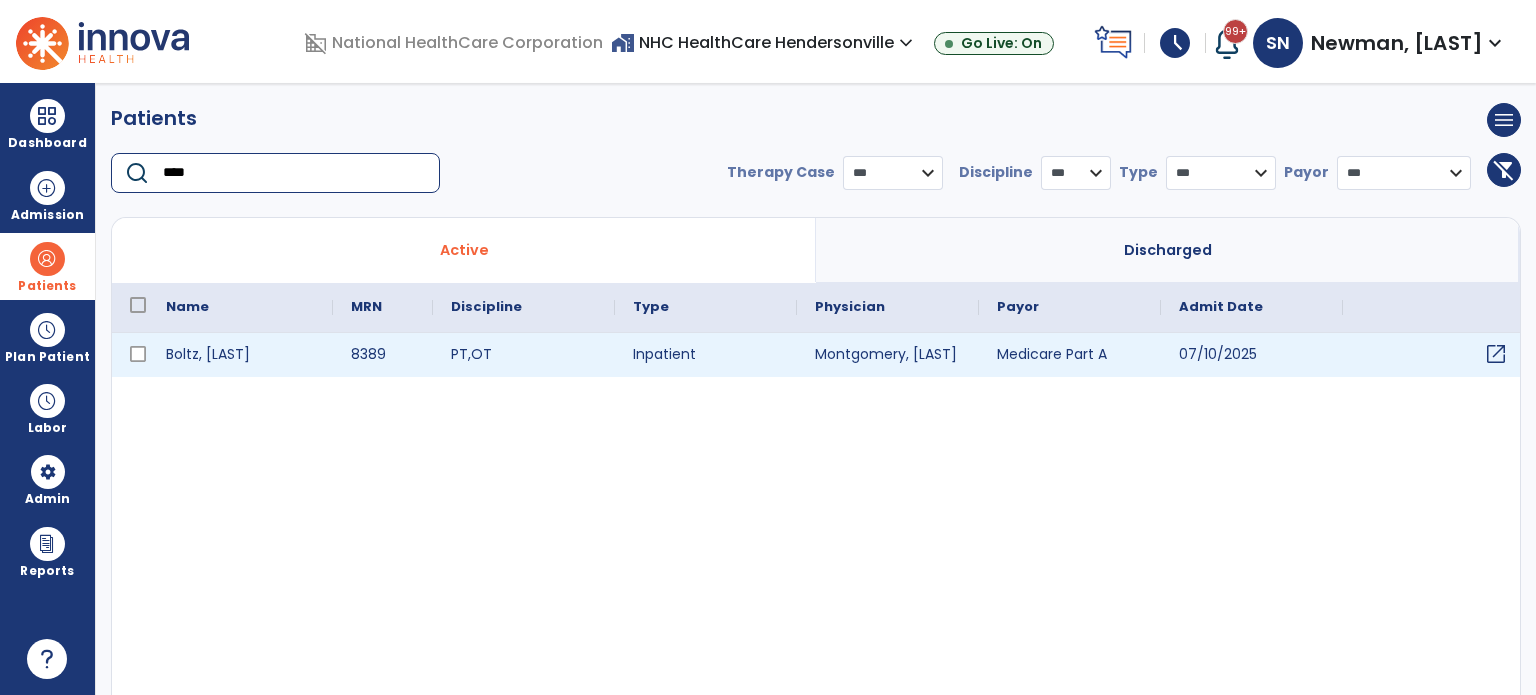 click on "open_in_new" at bounding box center [1496, 354] 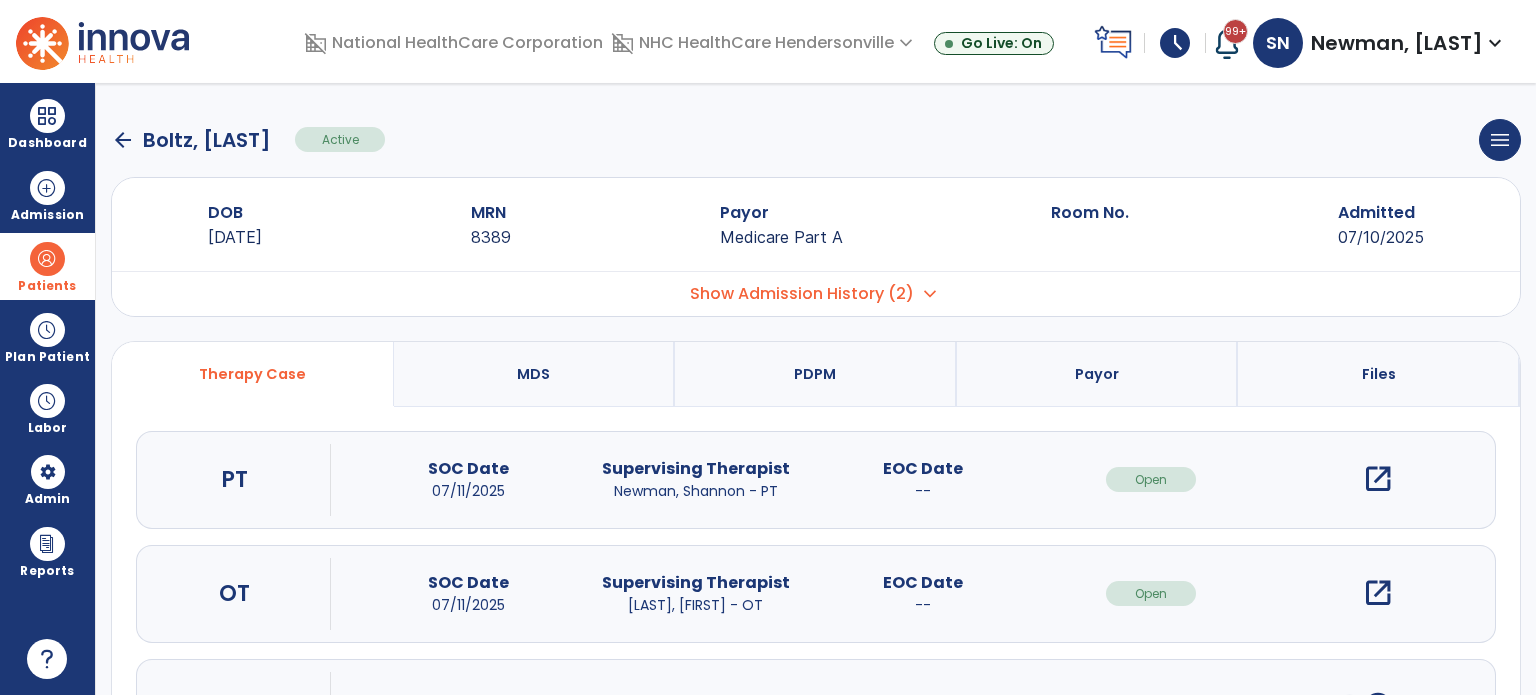 click on "open_in_new" at bounding box center [1378, 479] 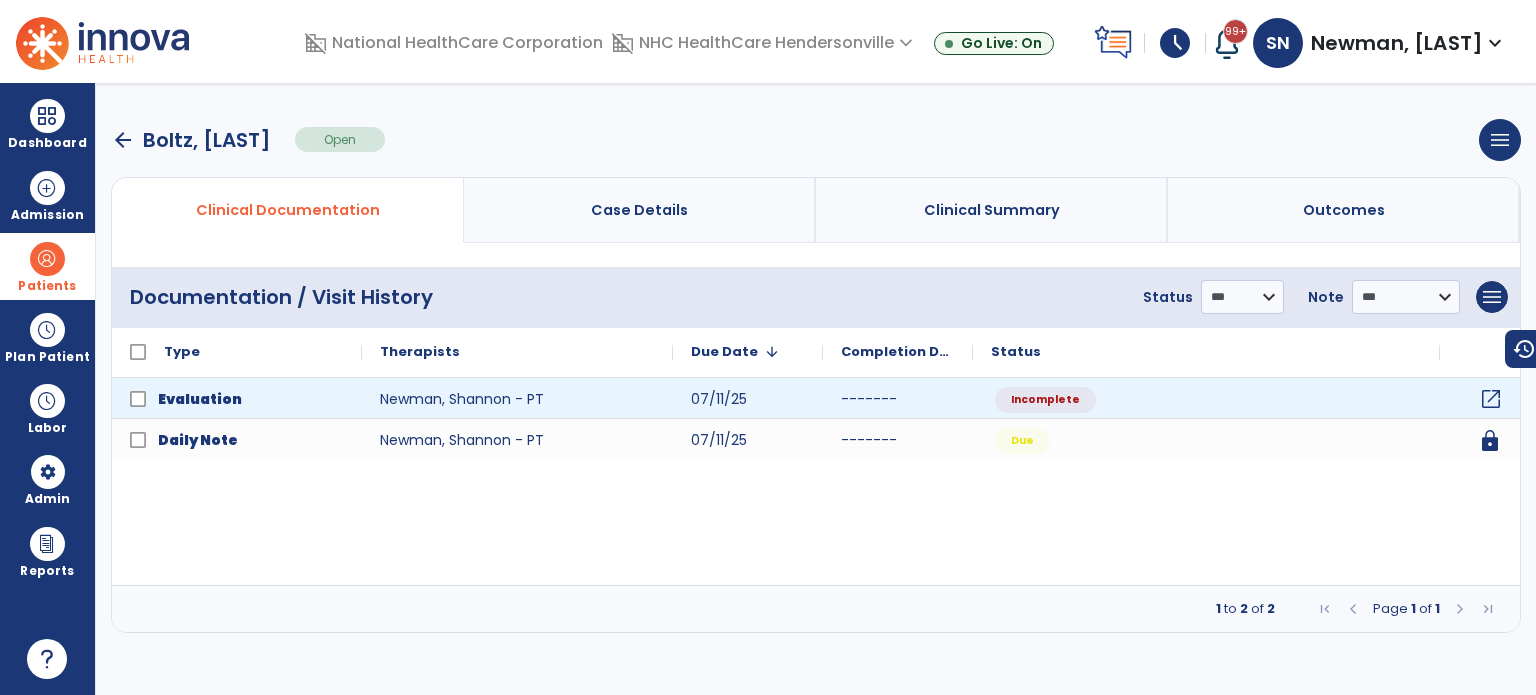 click on "open_in_new" 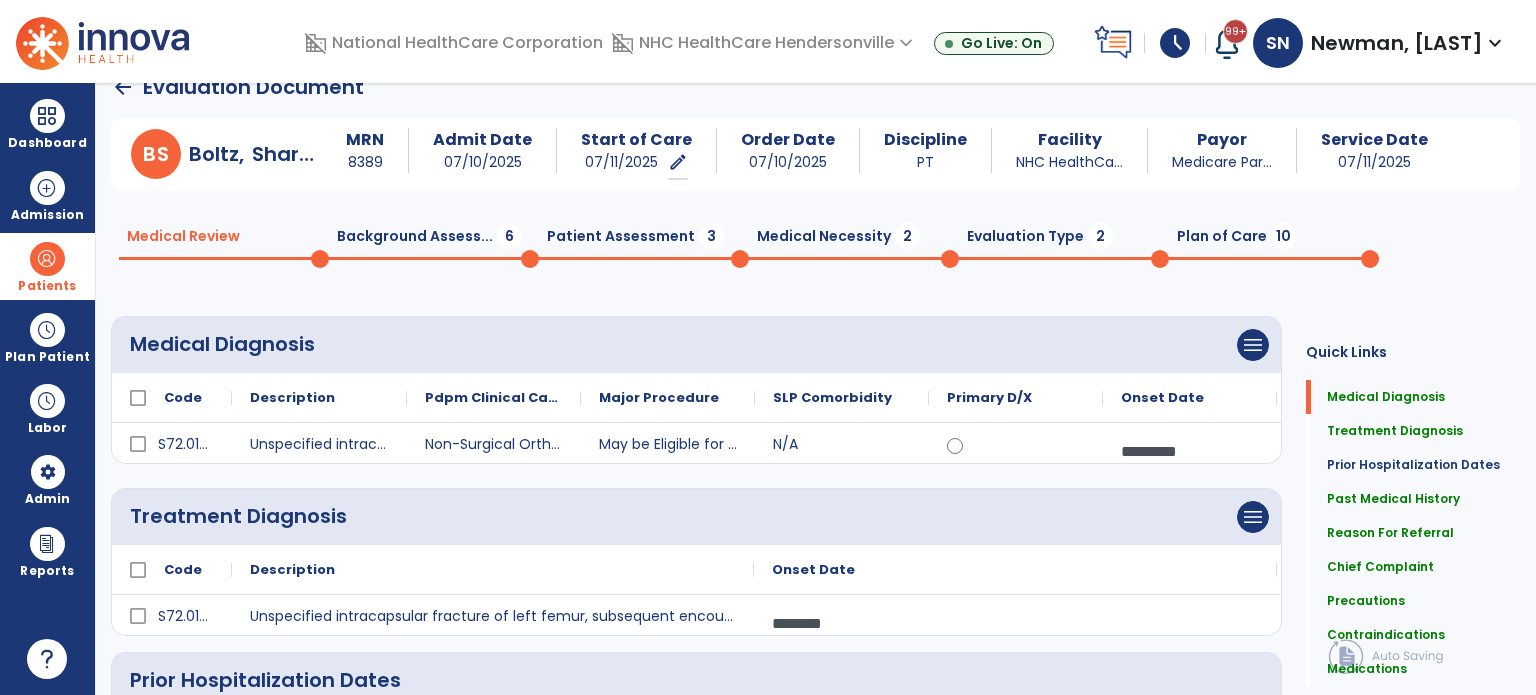 scroll, scrollTop: 0, scrollLeft: 0, axis: both 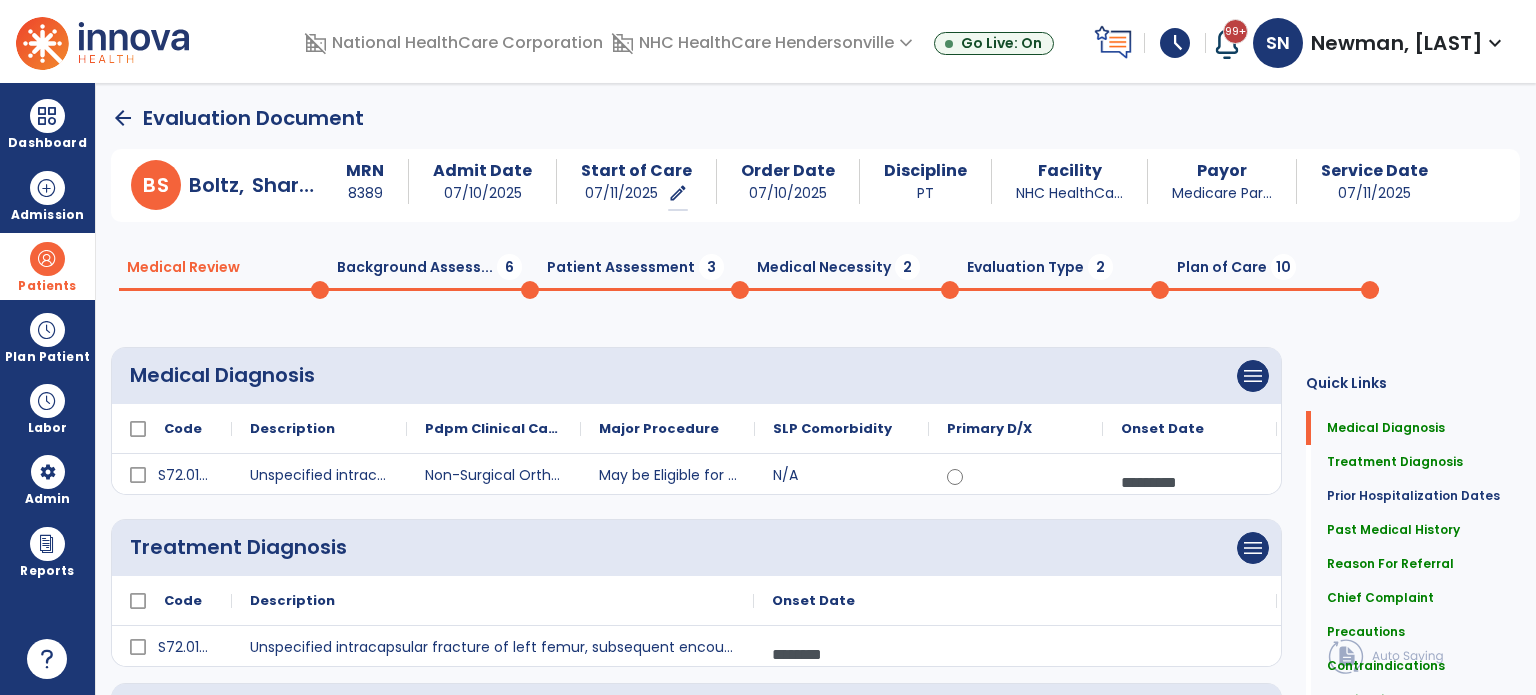 click on "Background Assess...  6" 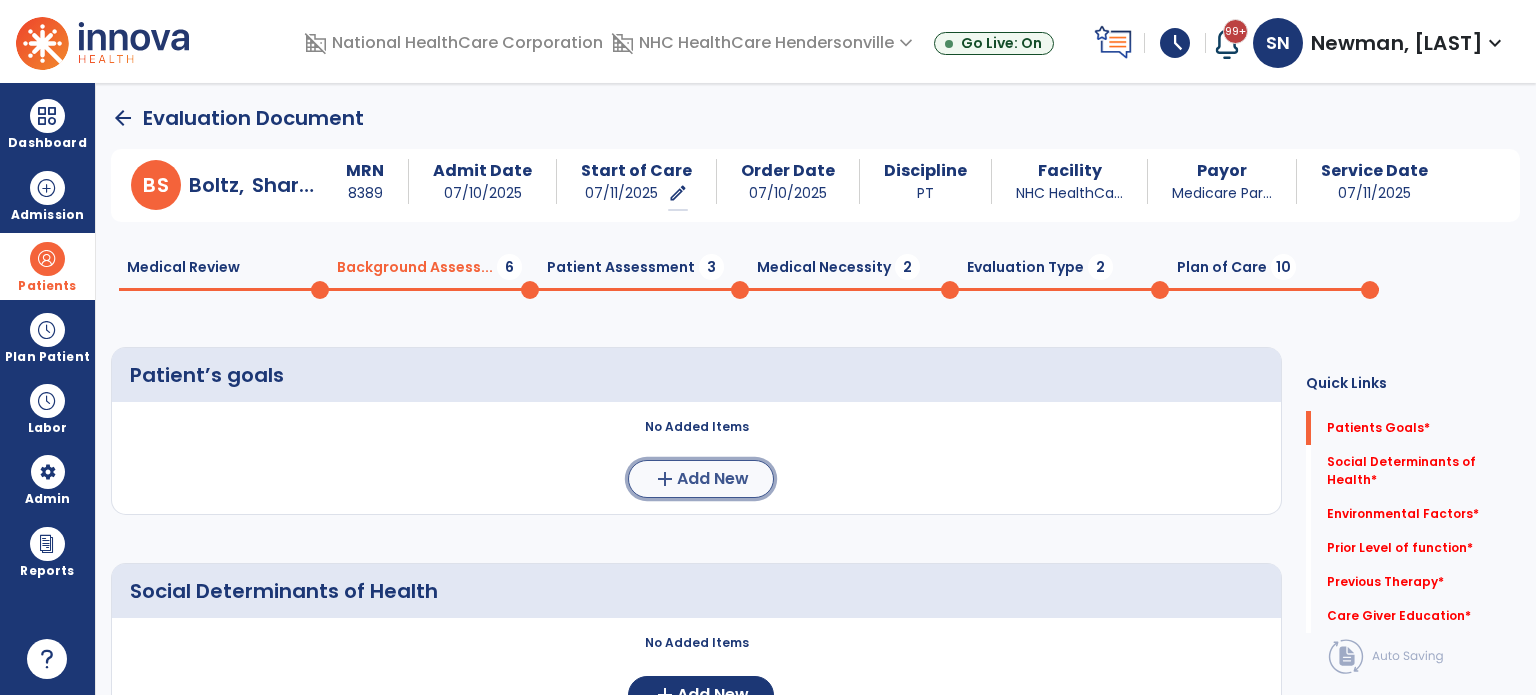 click on "add" 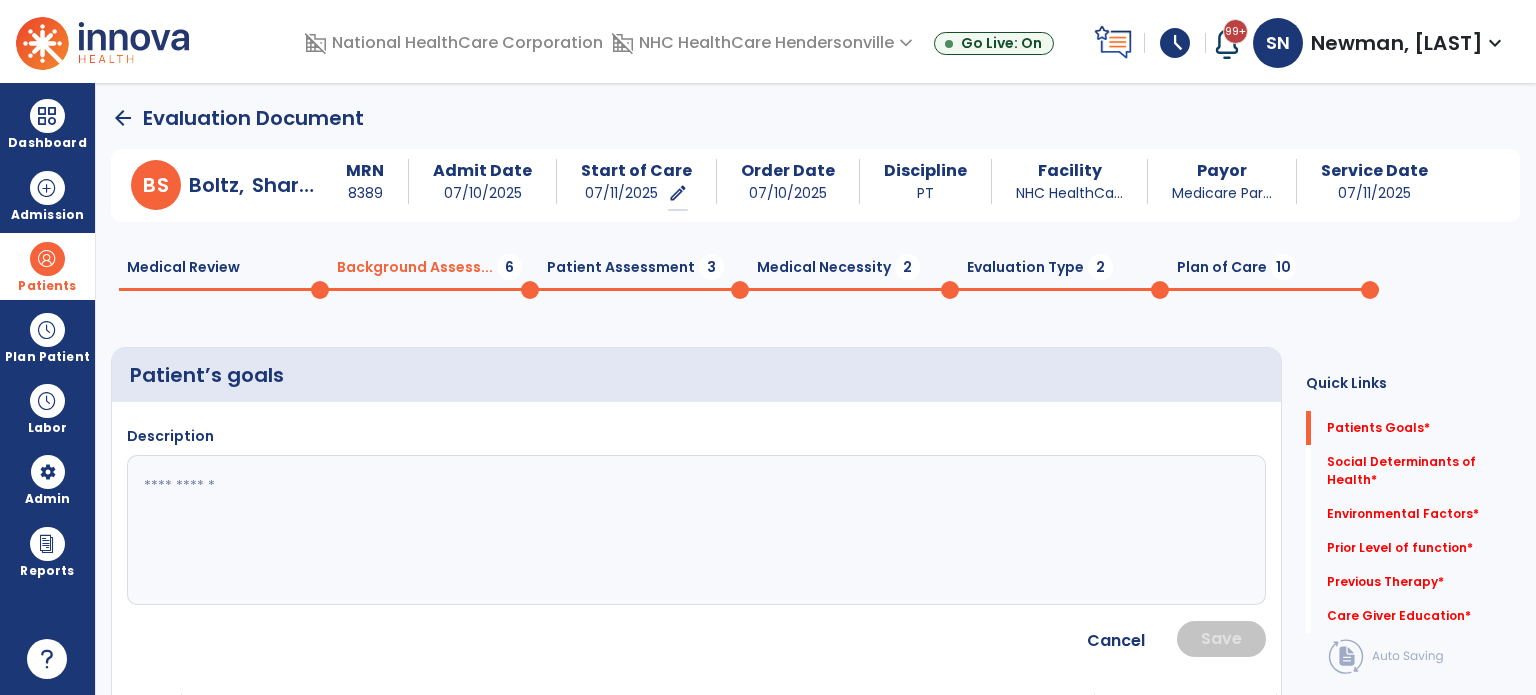 click 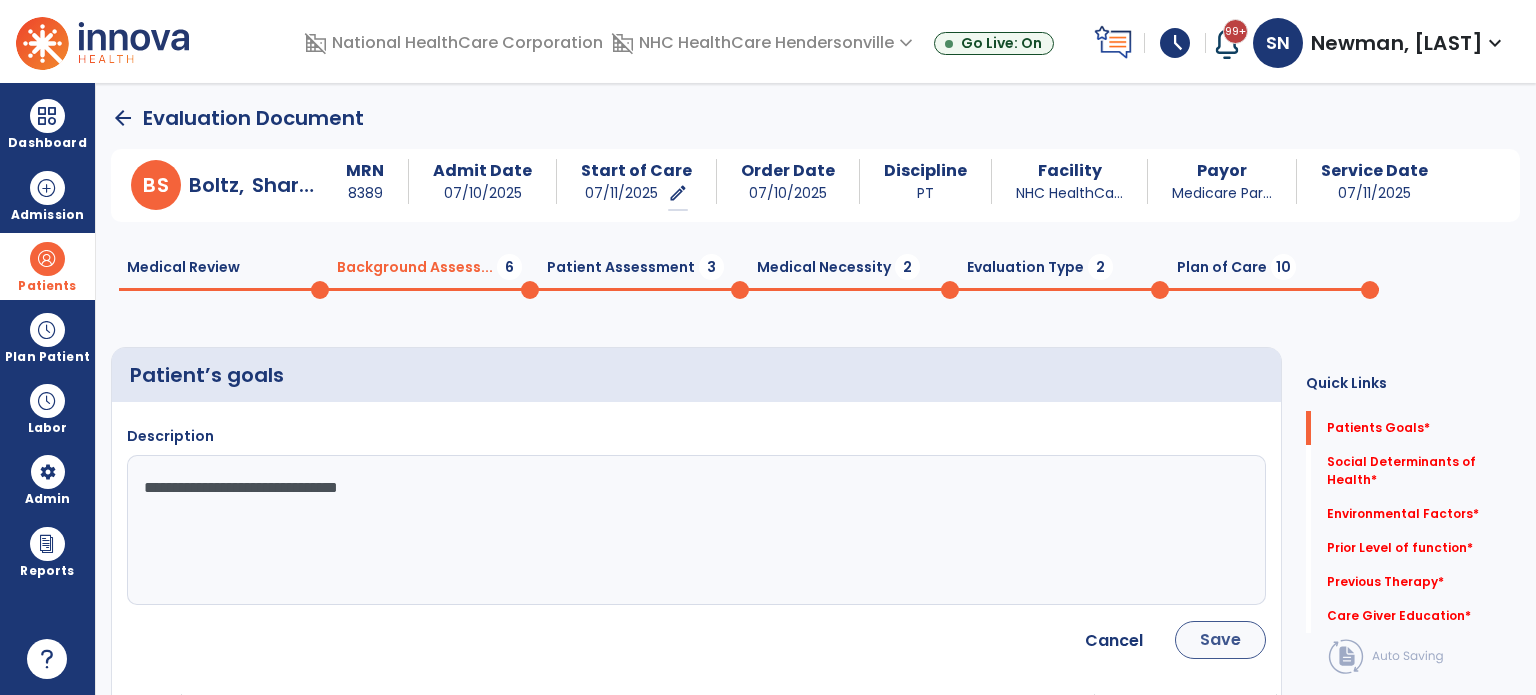 type on "**********" 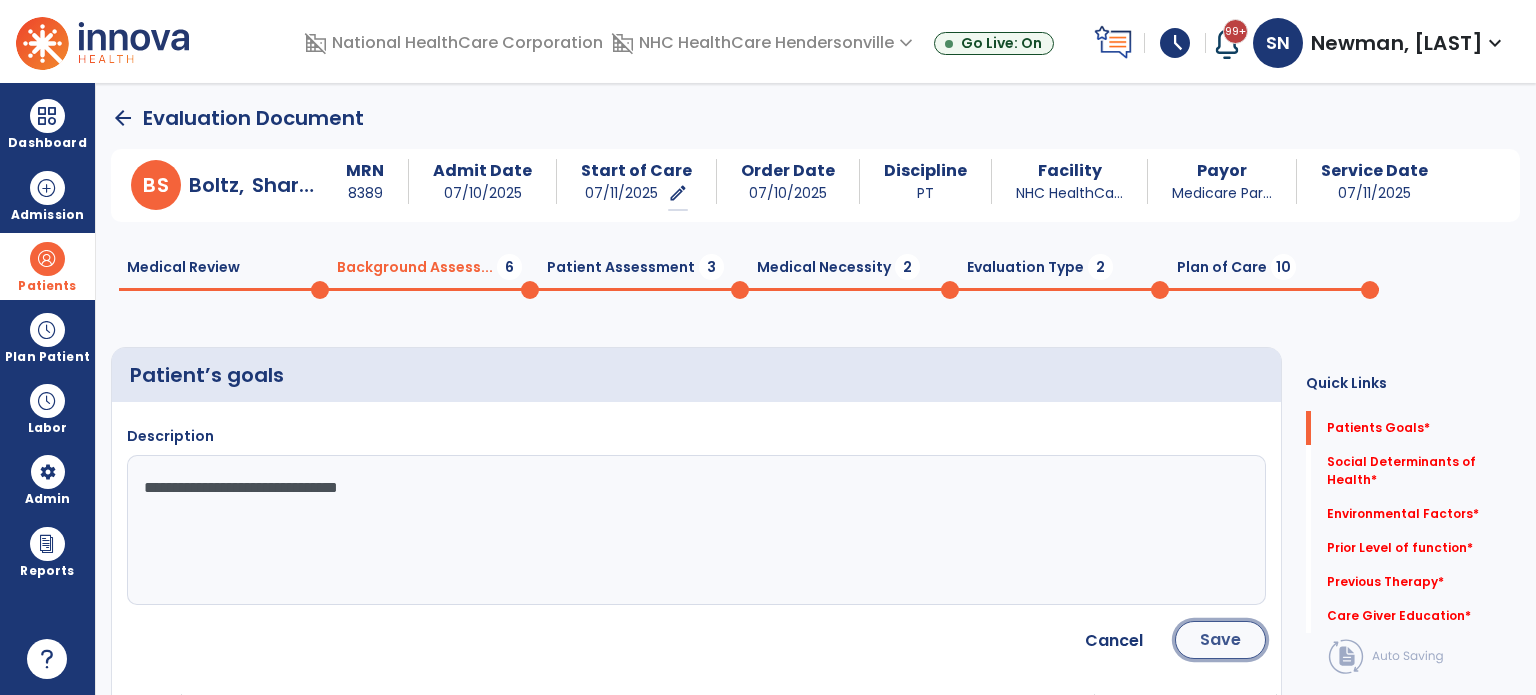 click on "Save" 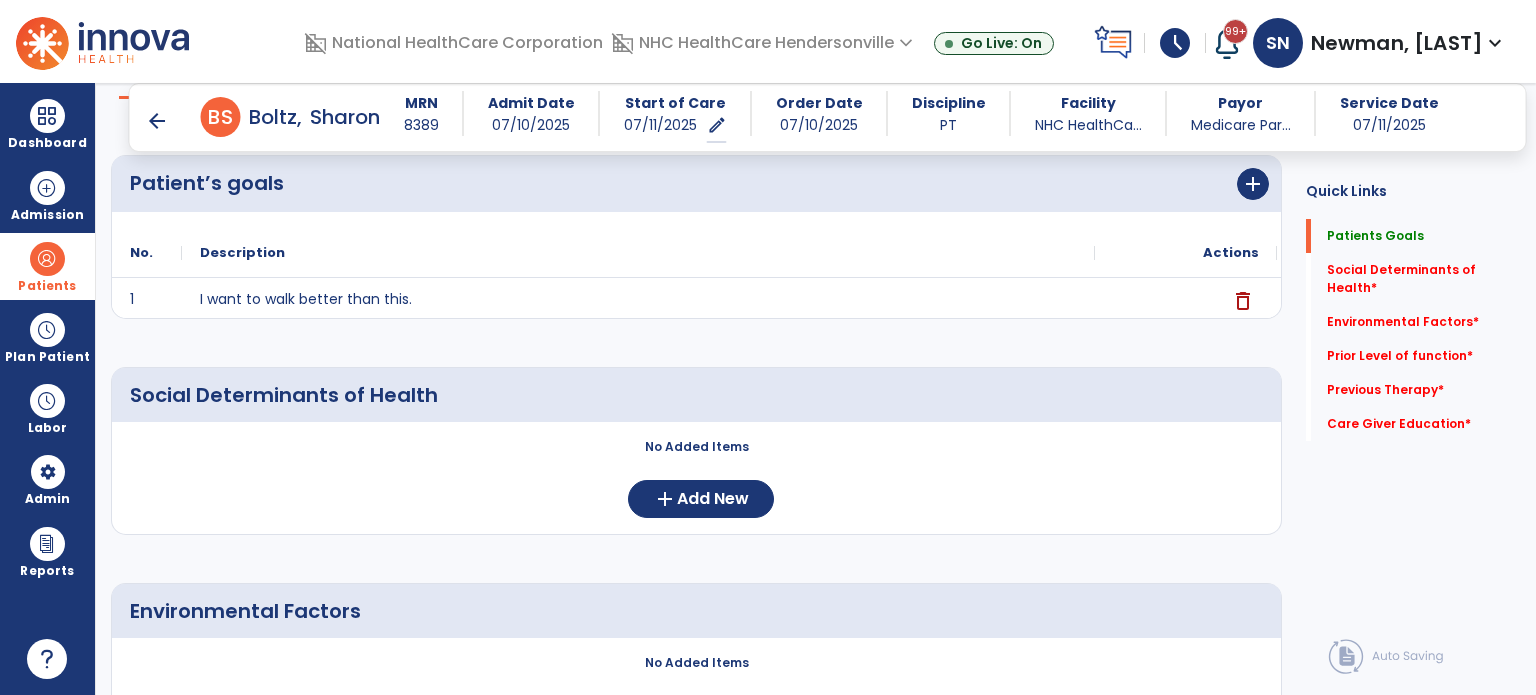 scroll, scrollTop: 200, scrollLeft: 0, axis: vertical 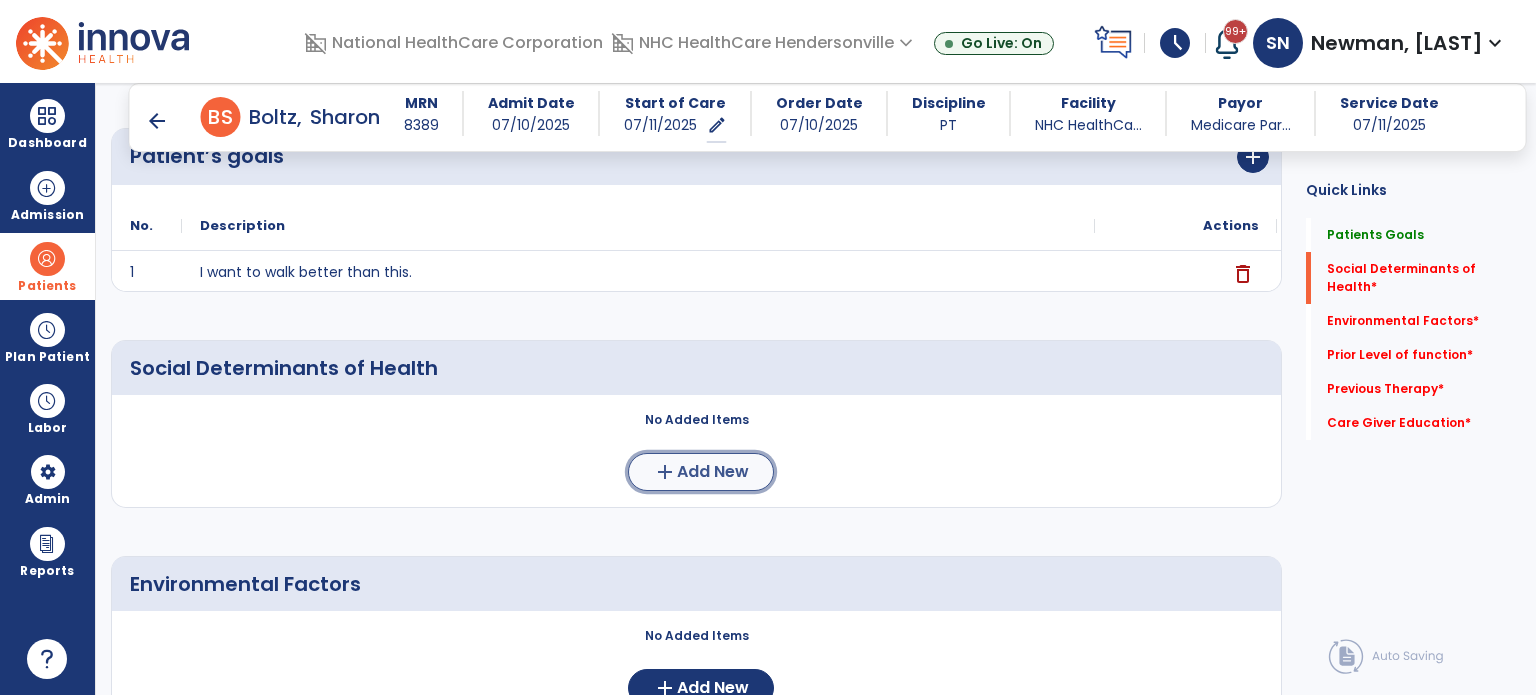 drag, startPoint x: 731, startPoint y: 483, endPoint x: 712, endPoint y: 475, distance: 20.615528 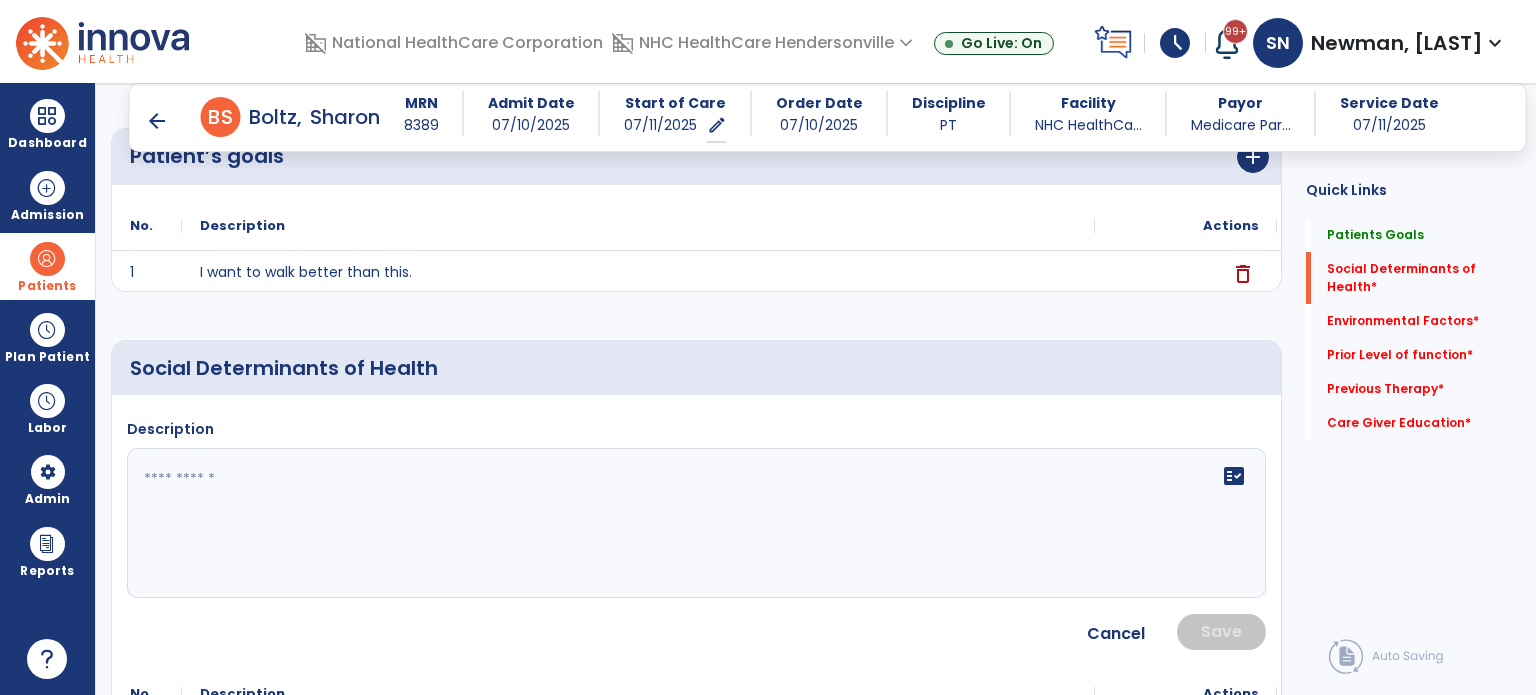 click 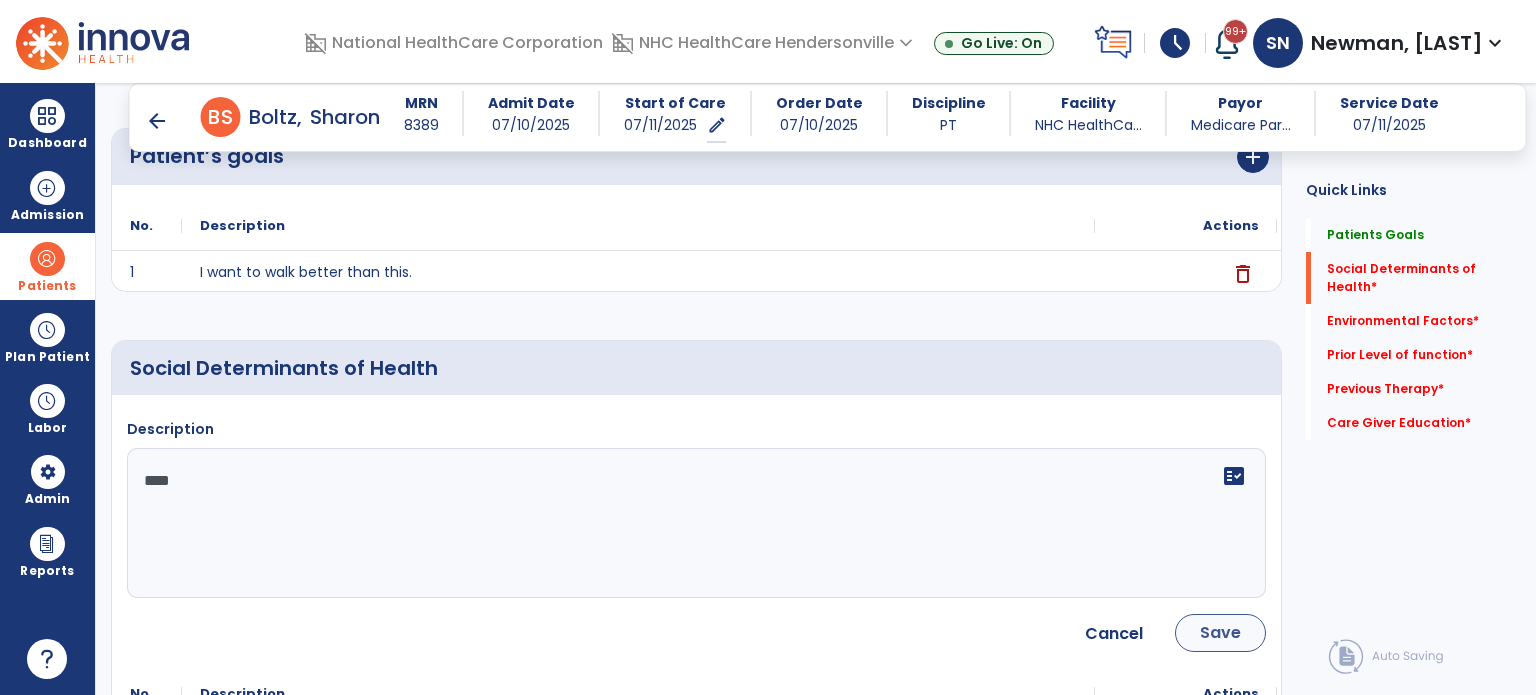 type on "****" 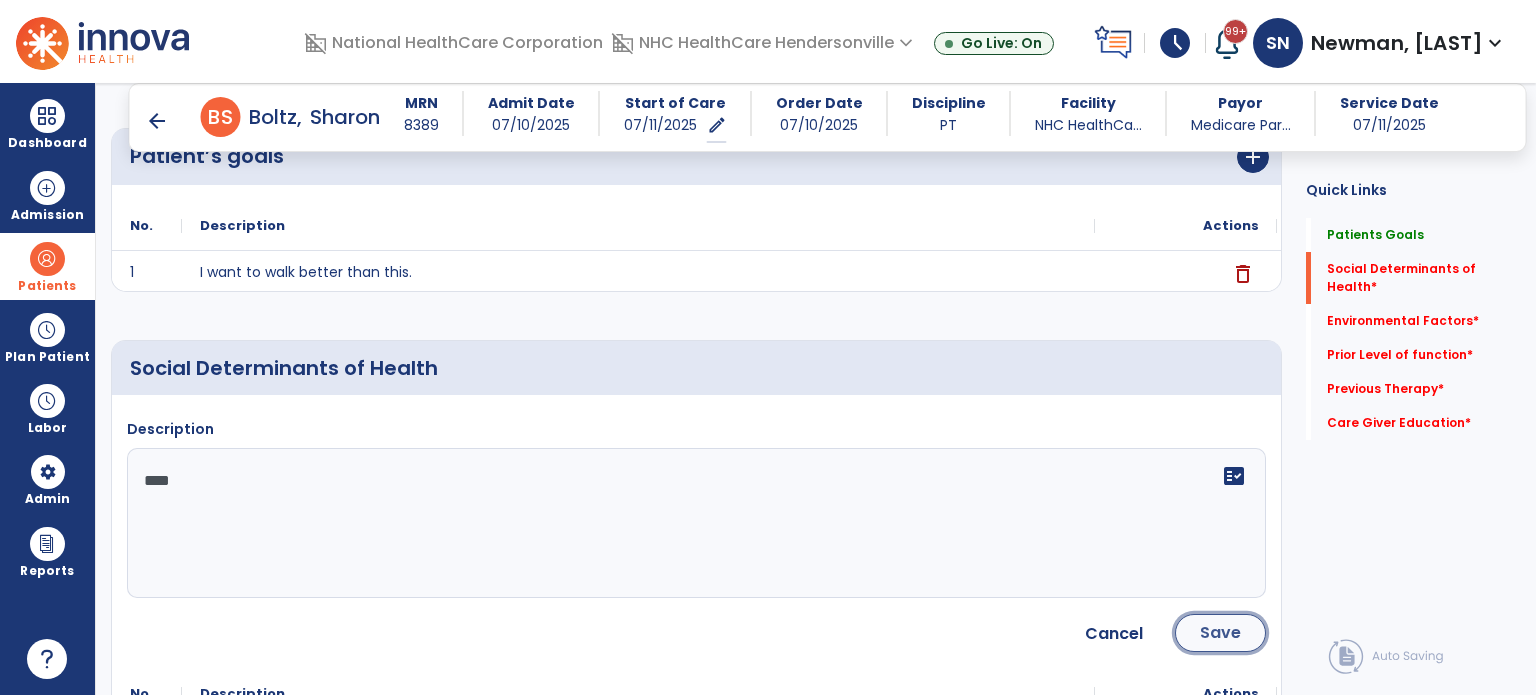 click on "Save" 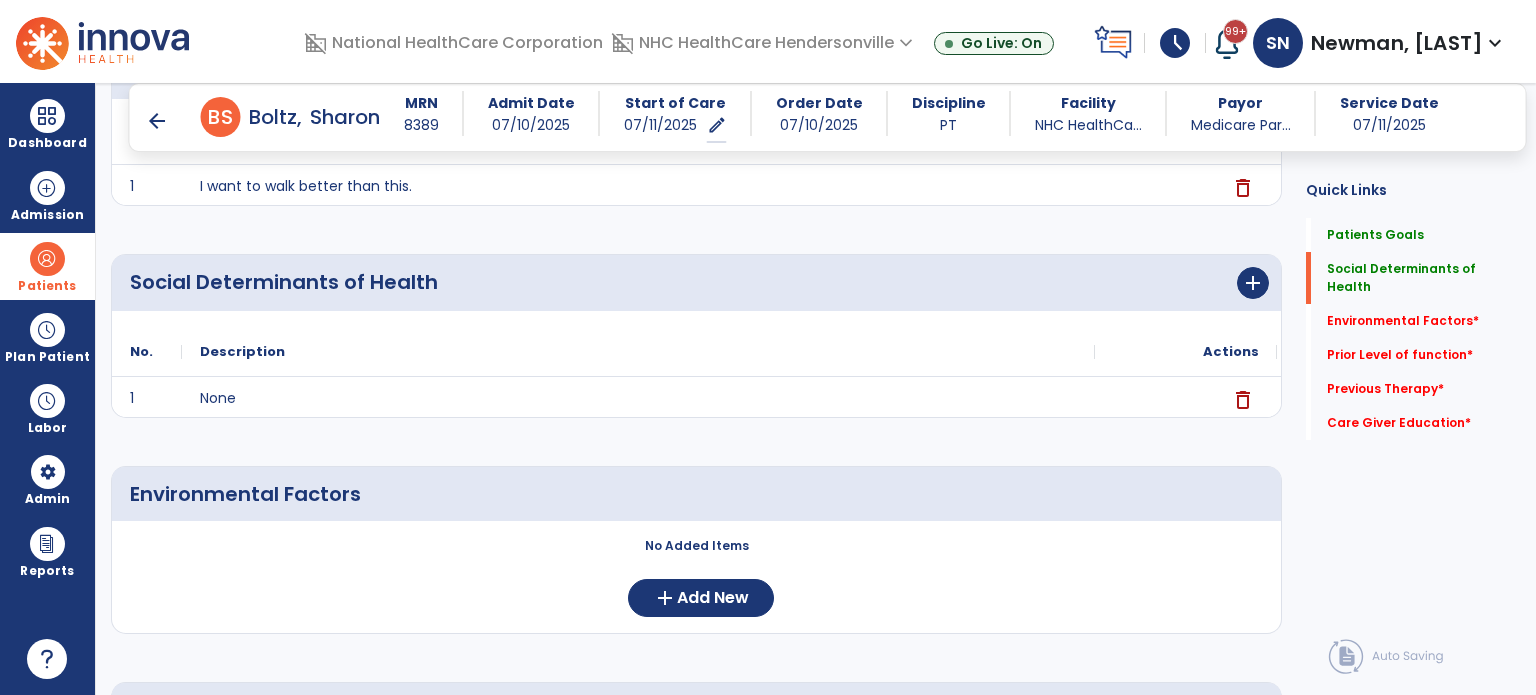 scroll, scrollTop: 500, scrollLeft: 0, axis: vertical 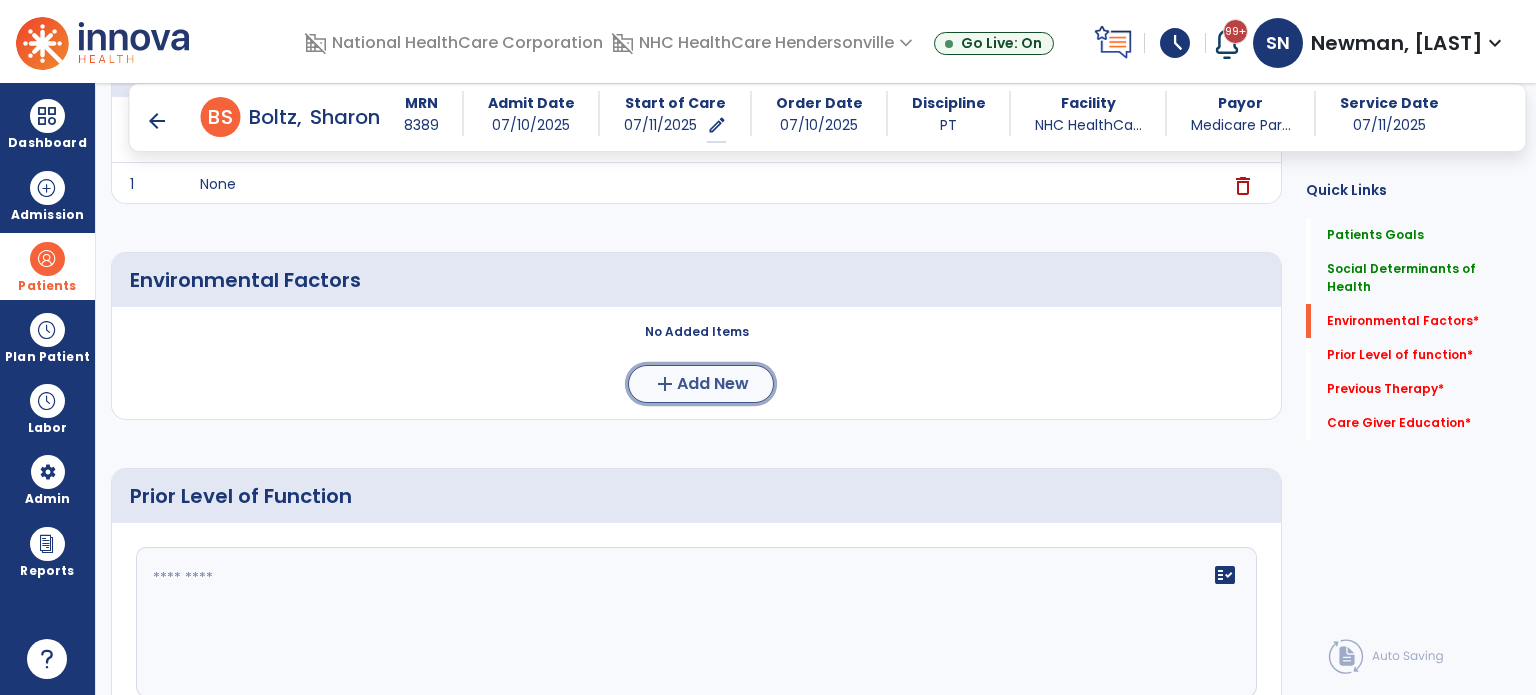 click on "Add New" 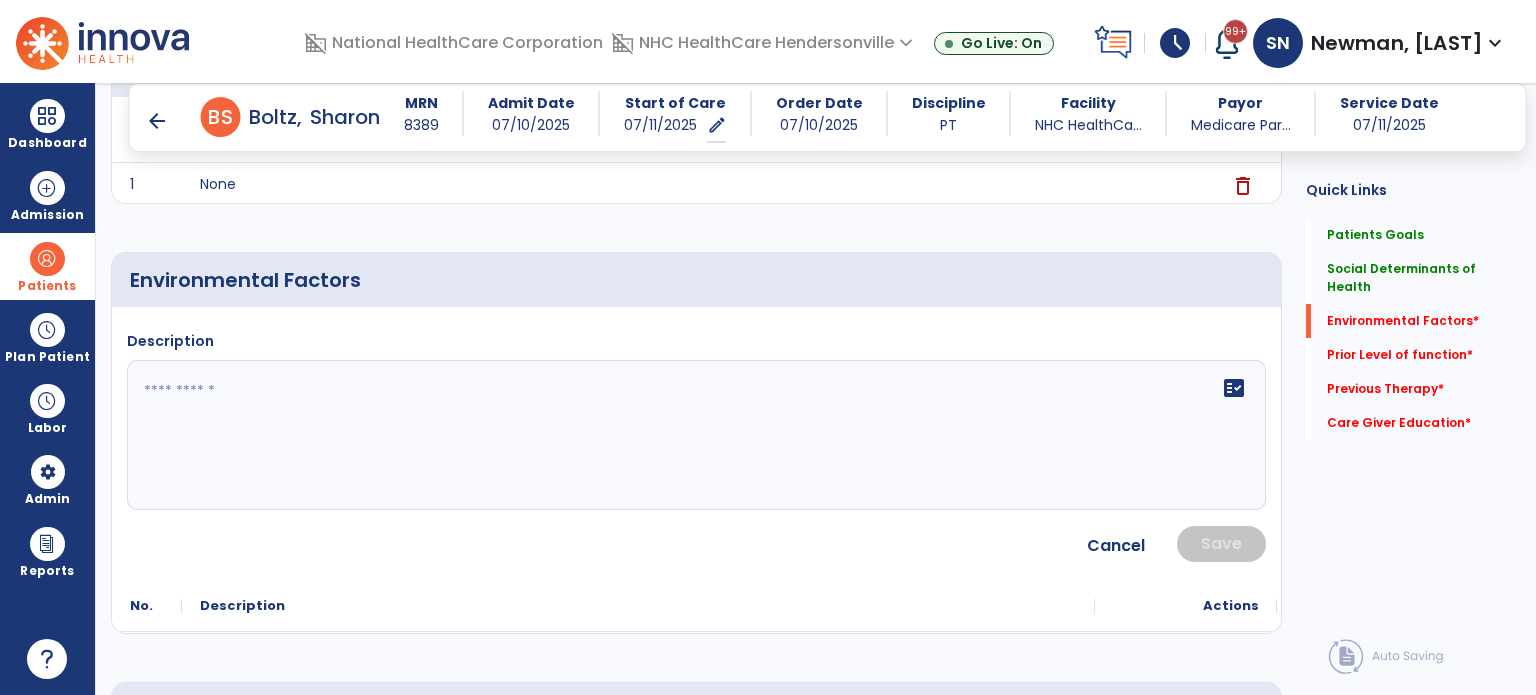 click 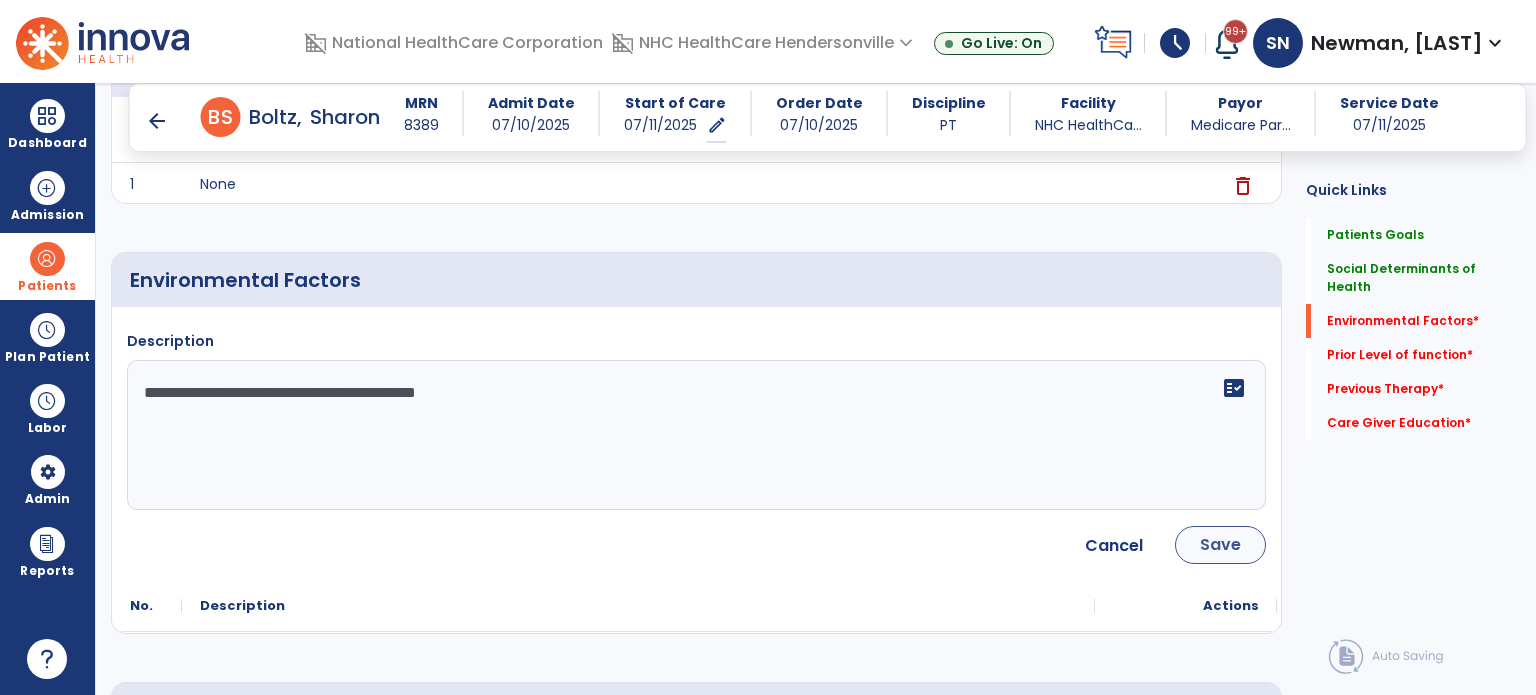 type on "**********" 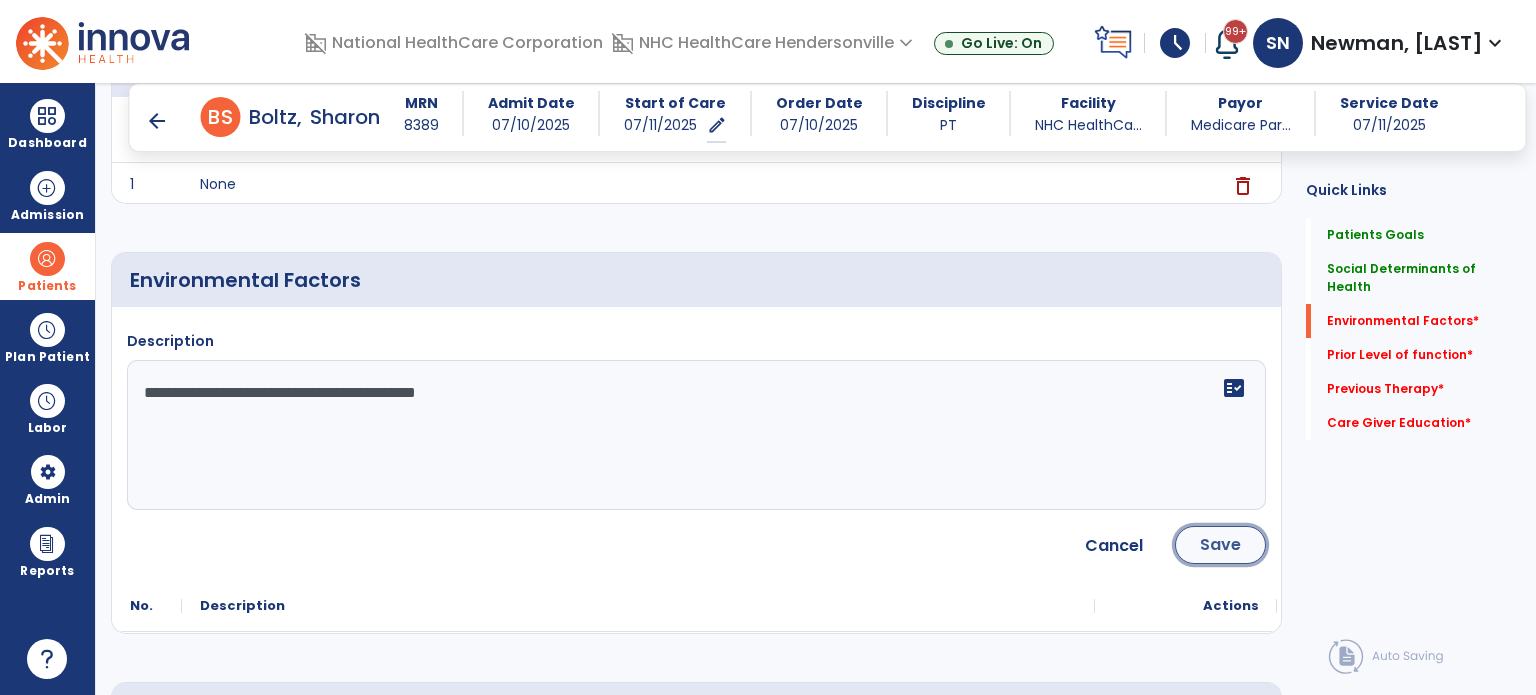 click on "Save" 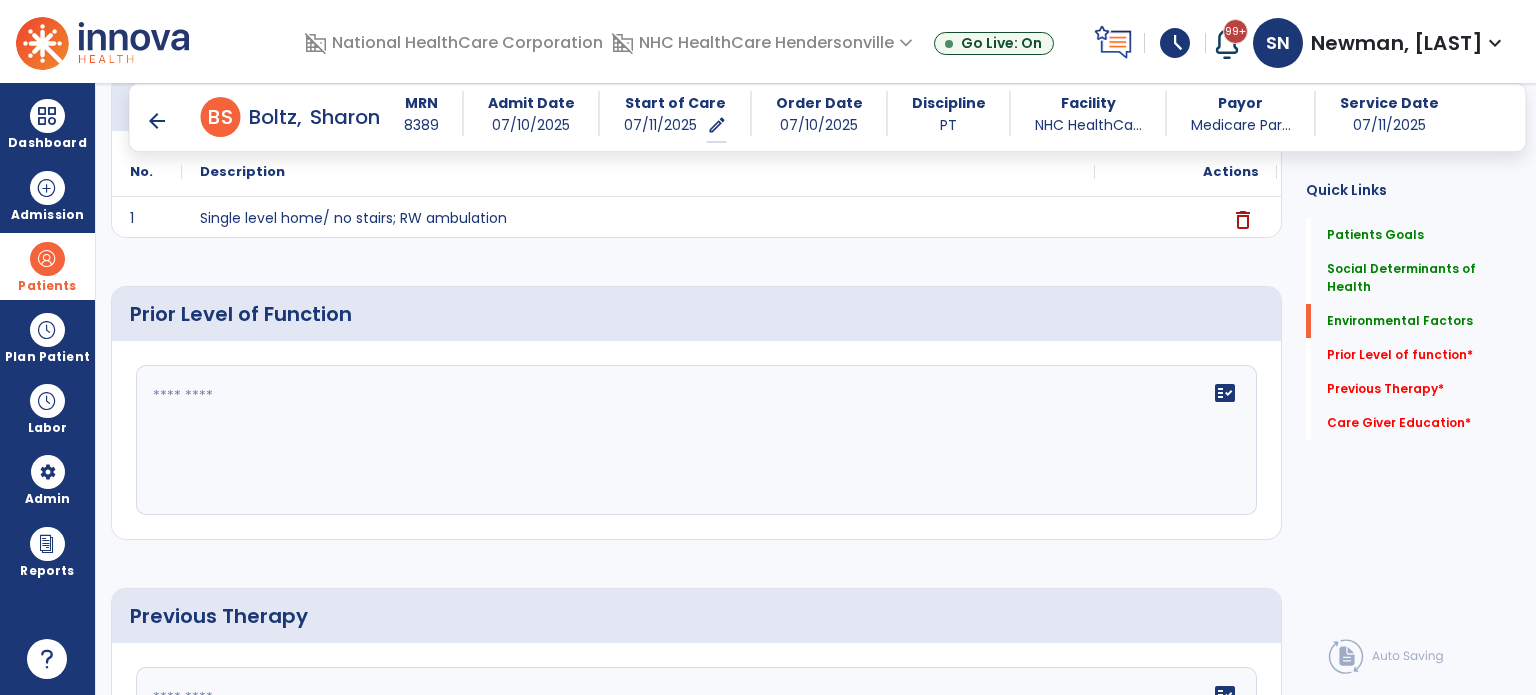 scroll, scrollTop: 700, scrollLeft: 0, axis: vertical 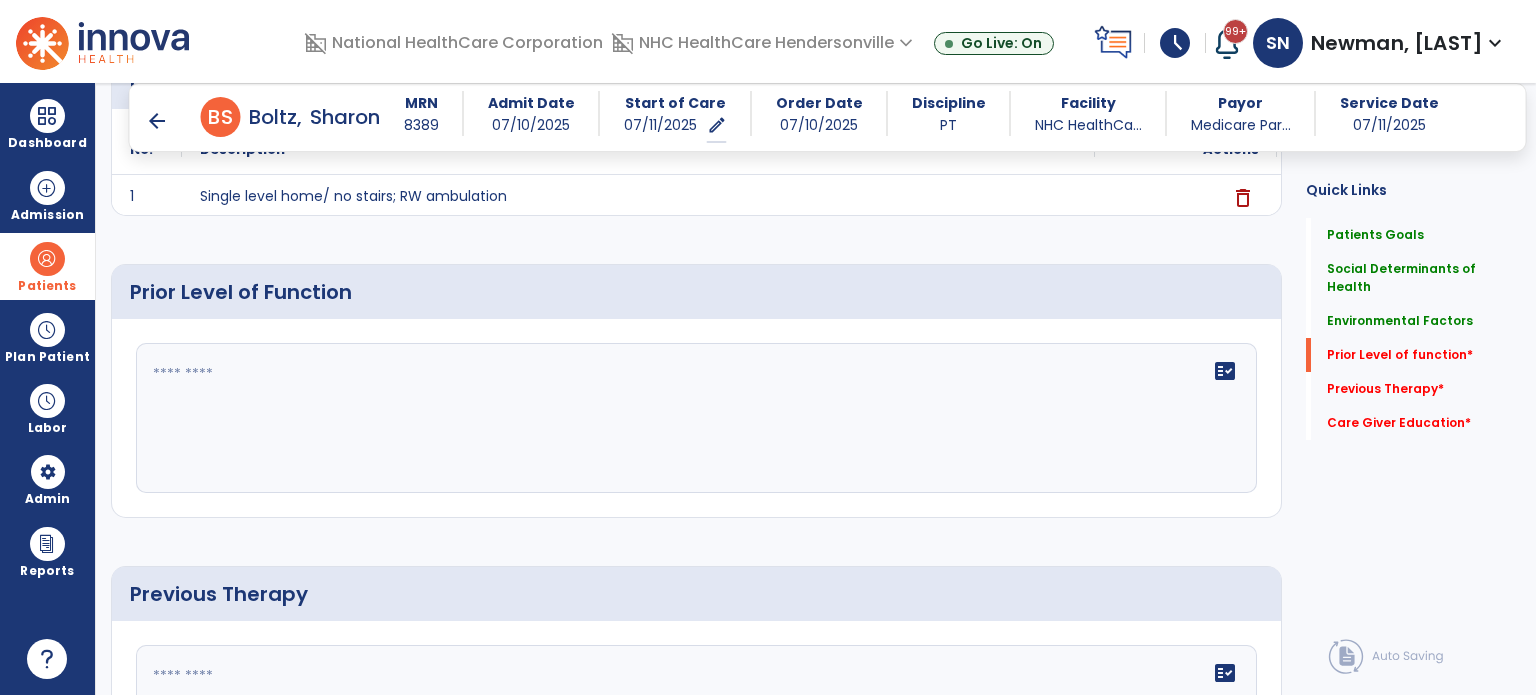 click 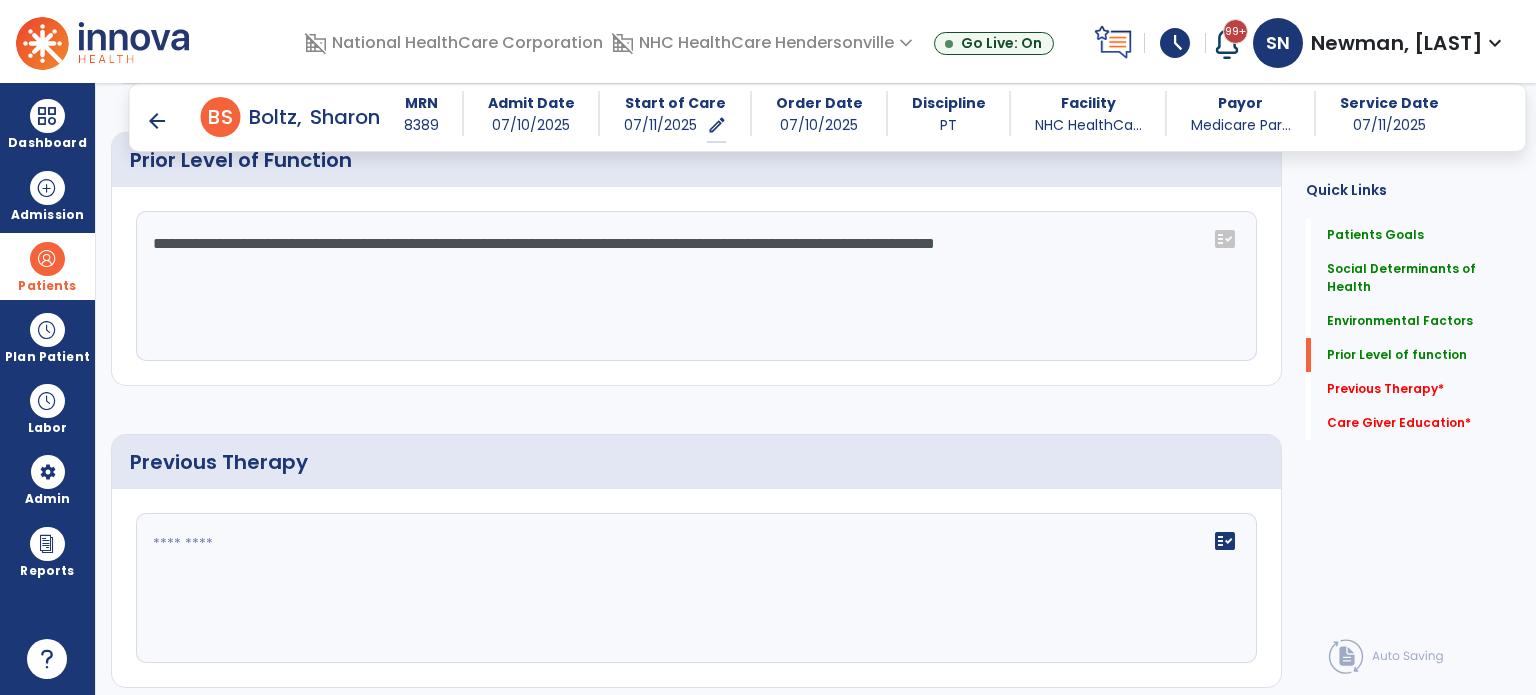 scroll, scrollTop: 900, scrollLeft: 0, axis: vertical 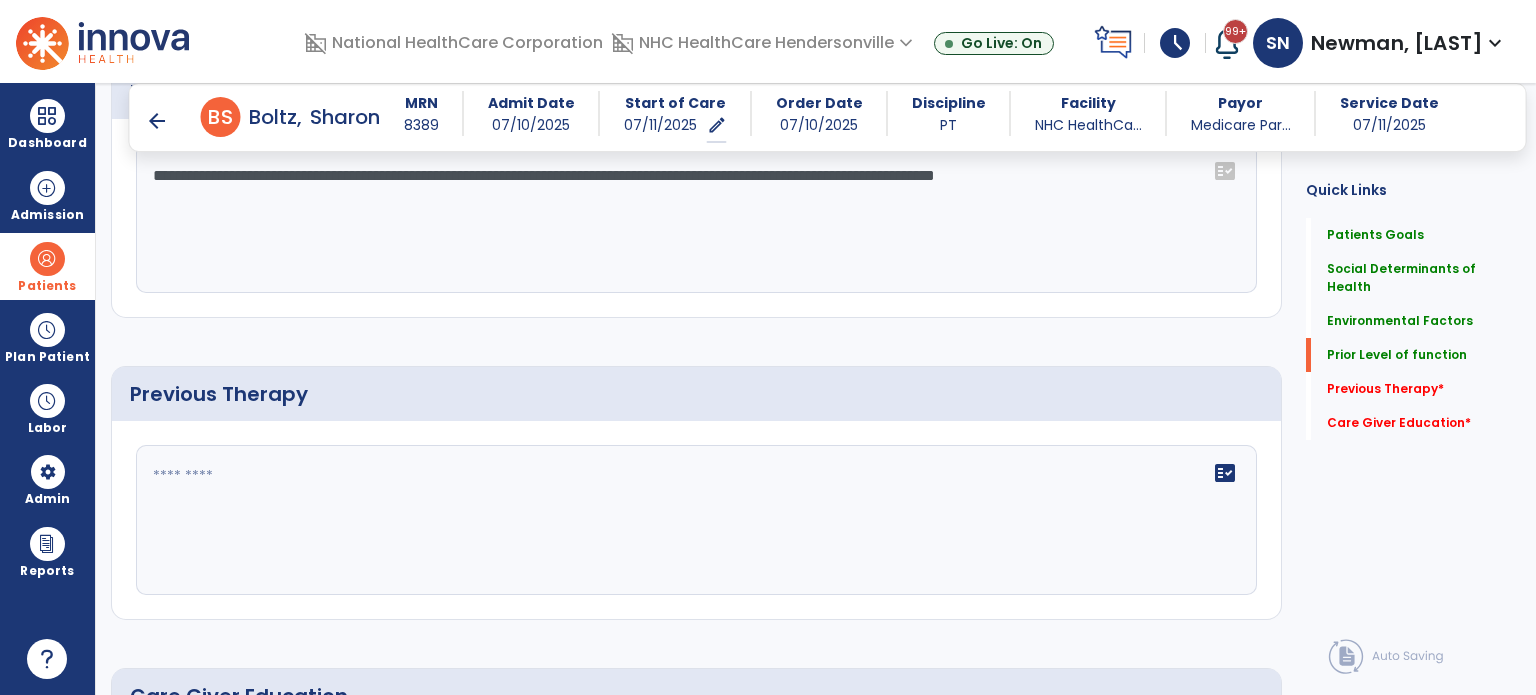 type on "**********" 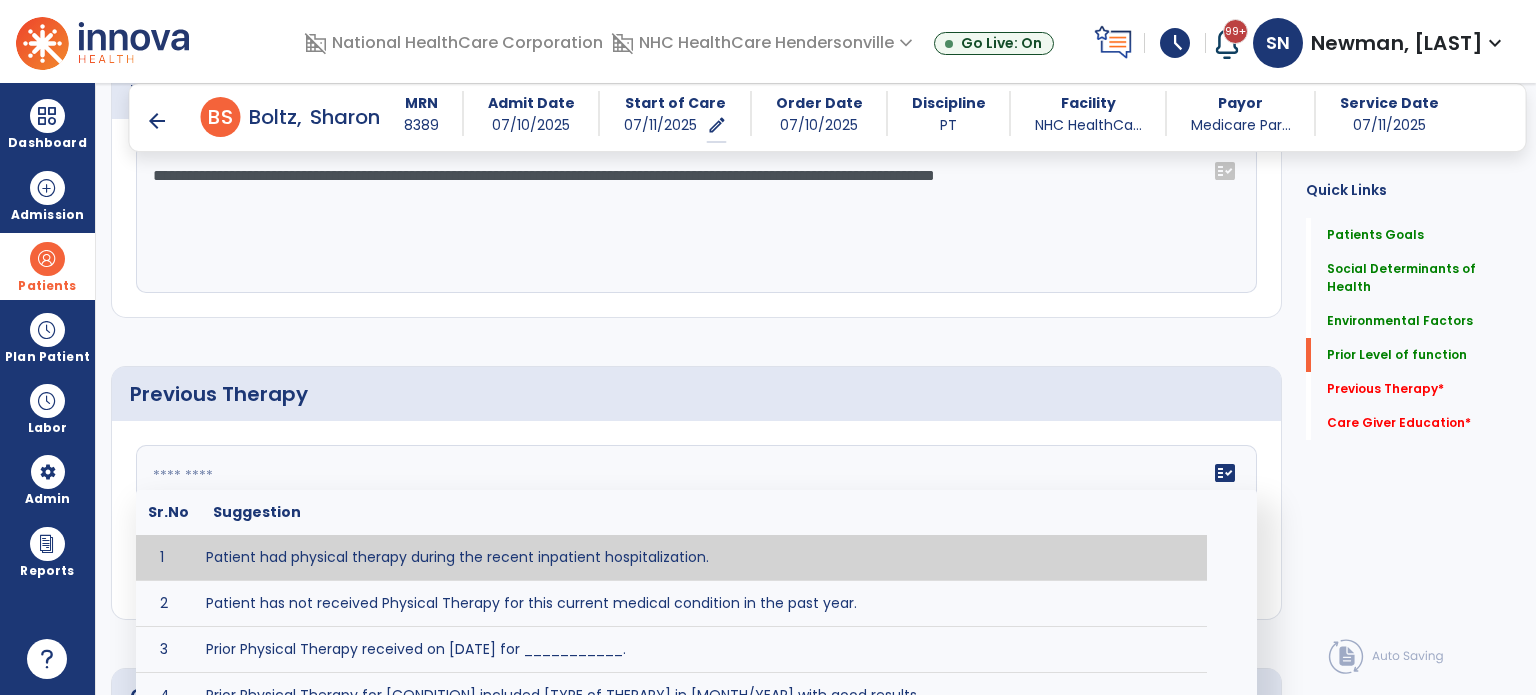 click 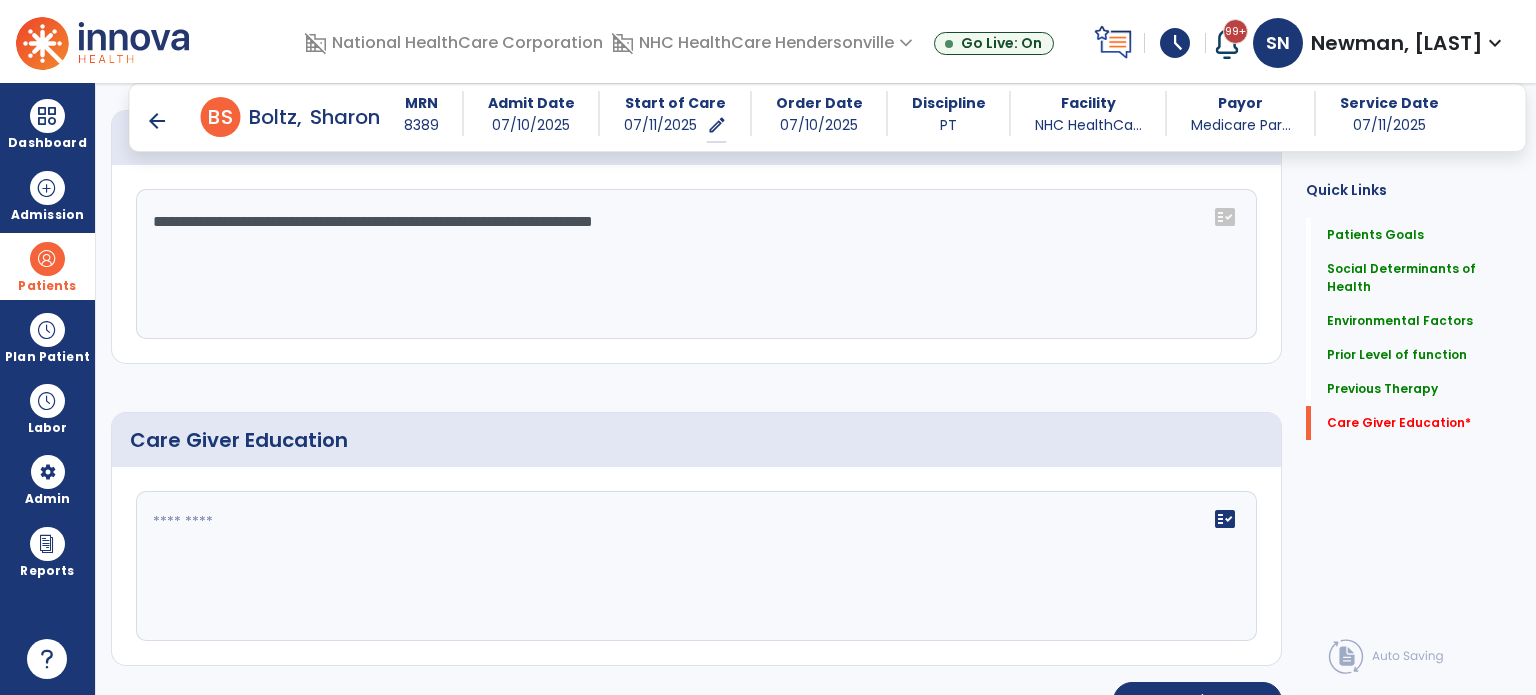 scroll, scrollTop: 1192, scrollLeft: 0, axis: vertical 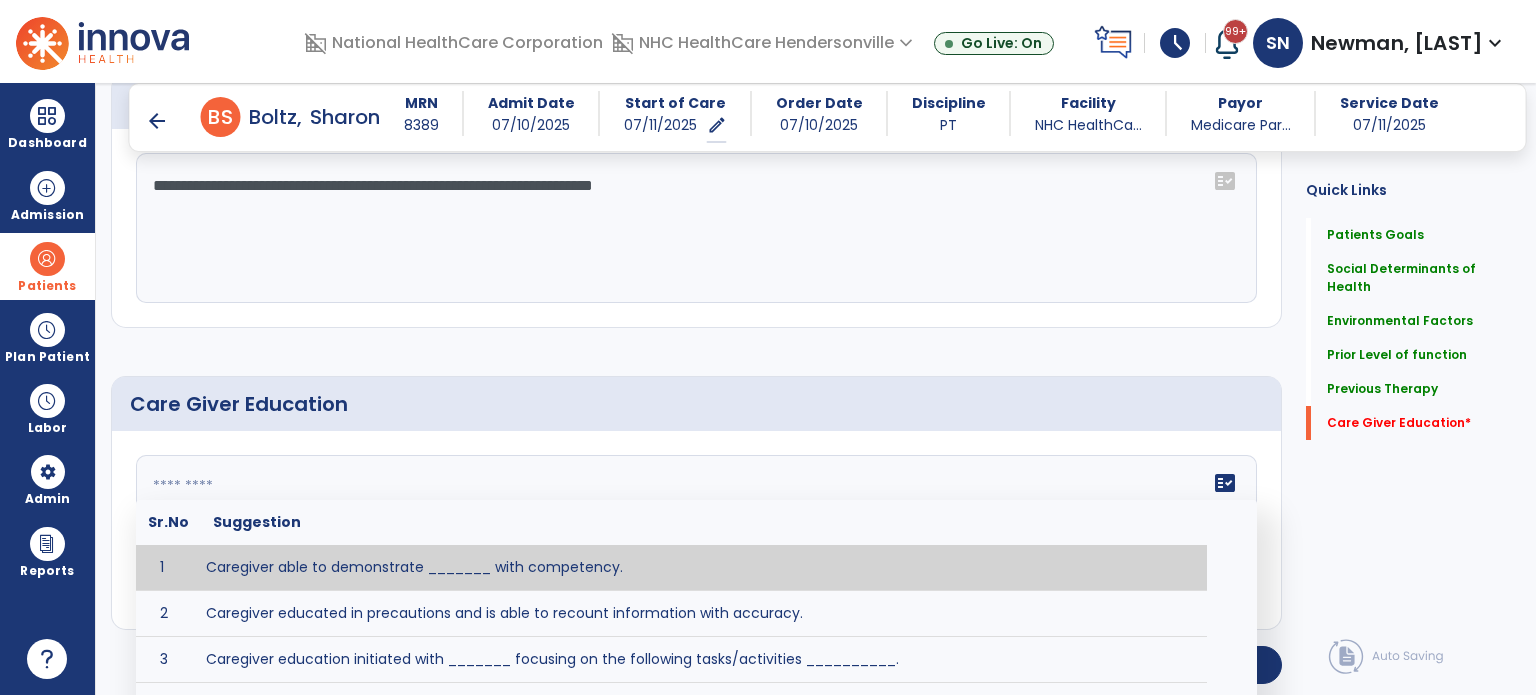 click 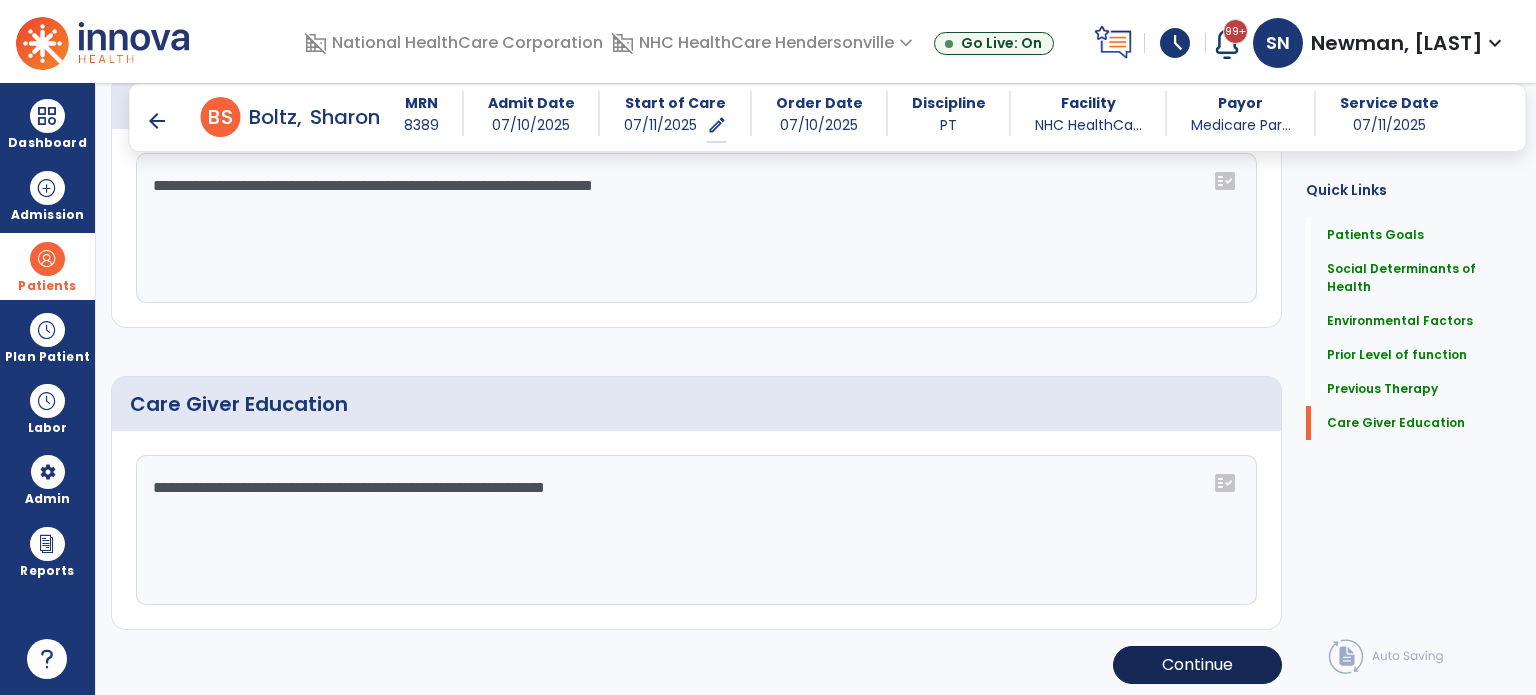 type on "**********" 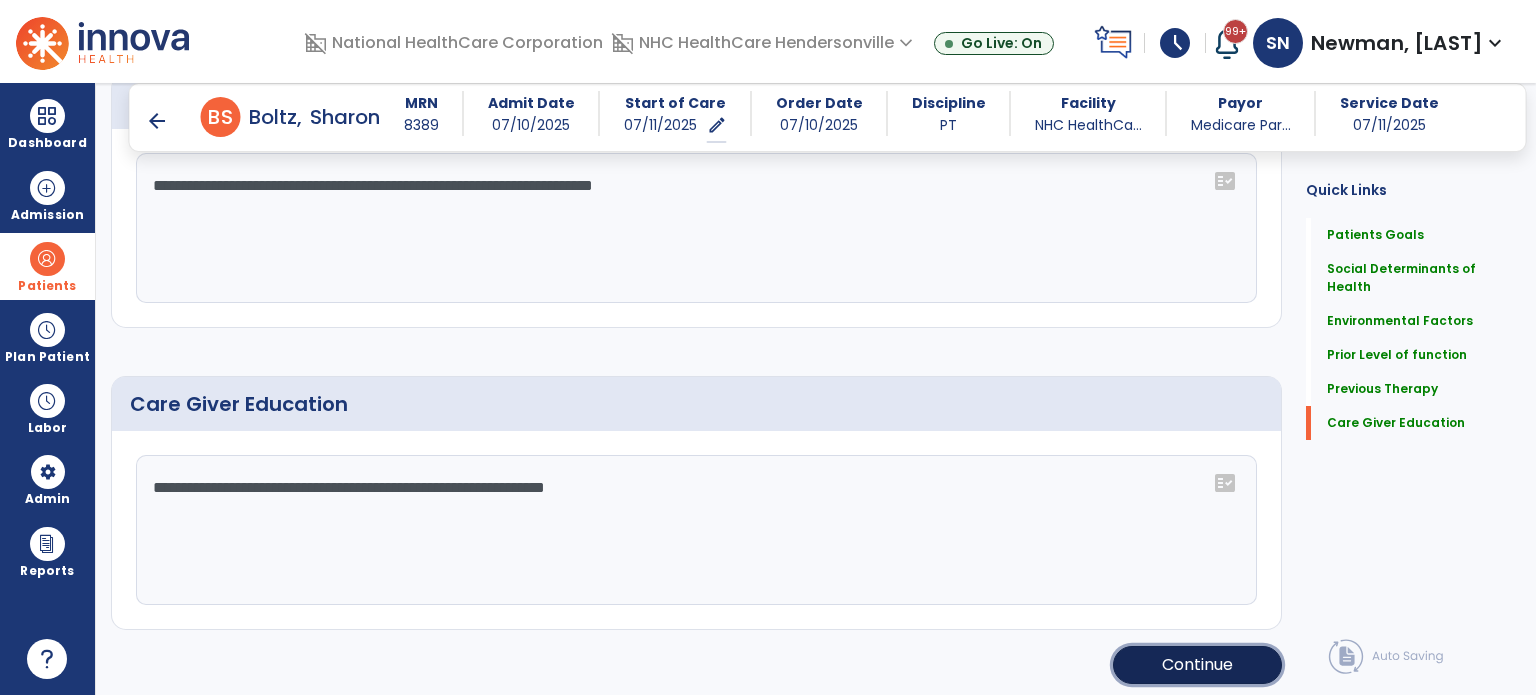 click on "Continue" 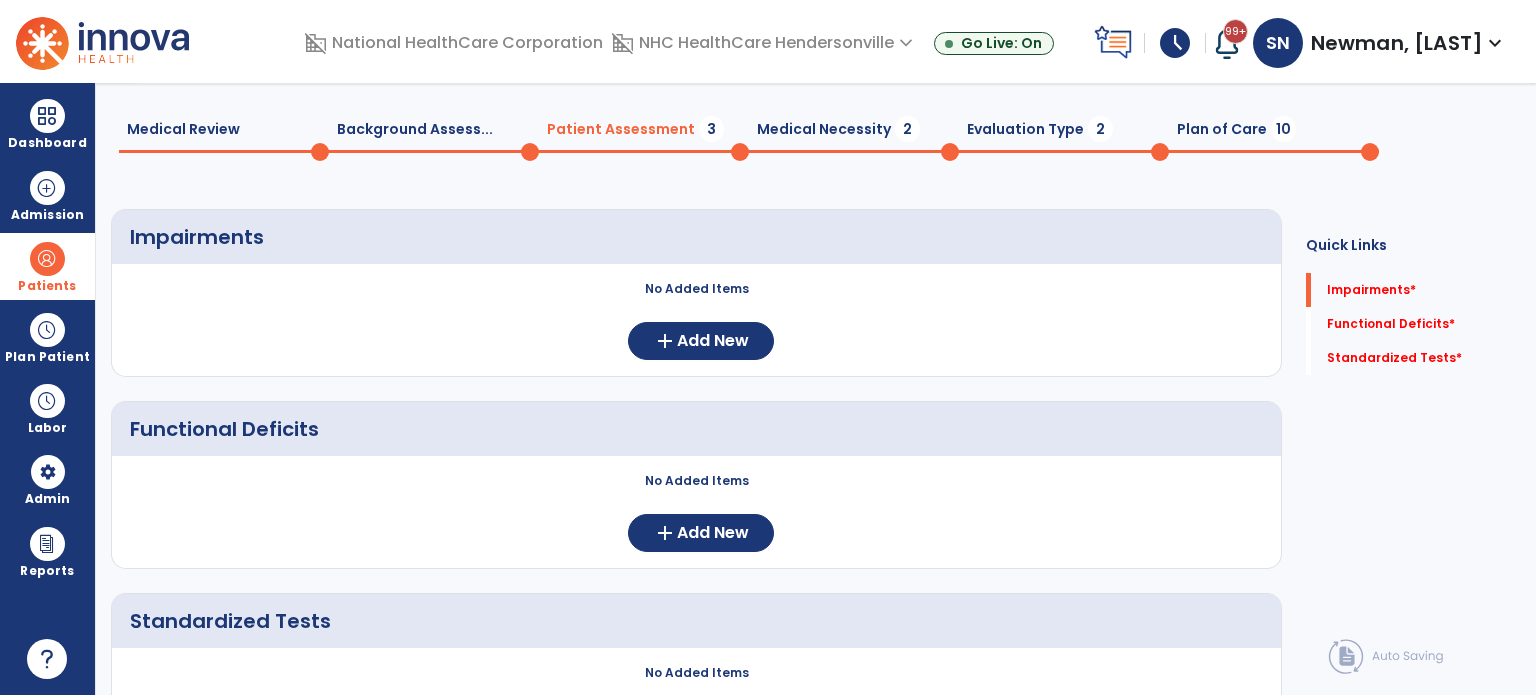 scroll, scrollTop: 0, scrollLeft: 0, axis: both 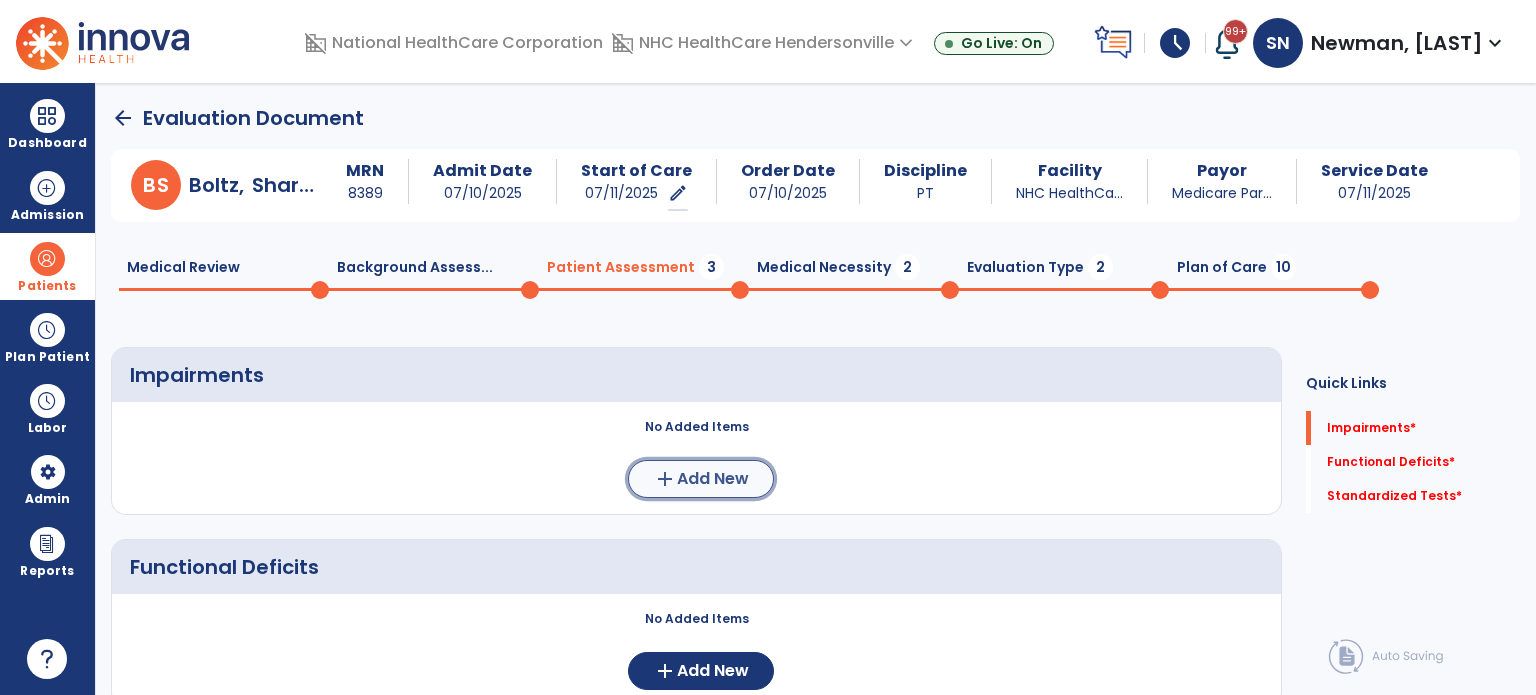 click on "Add New" 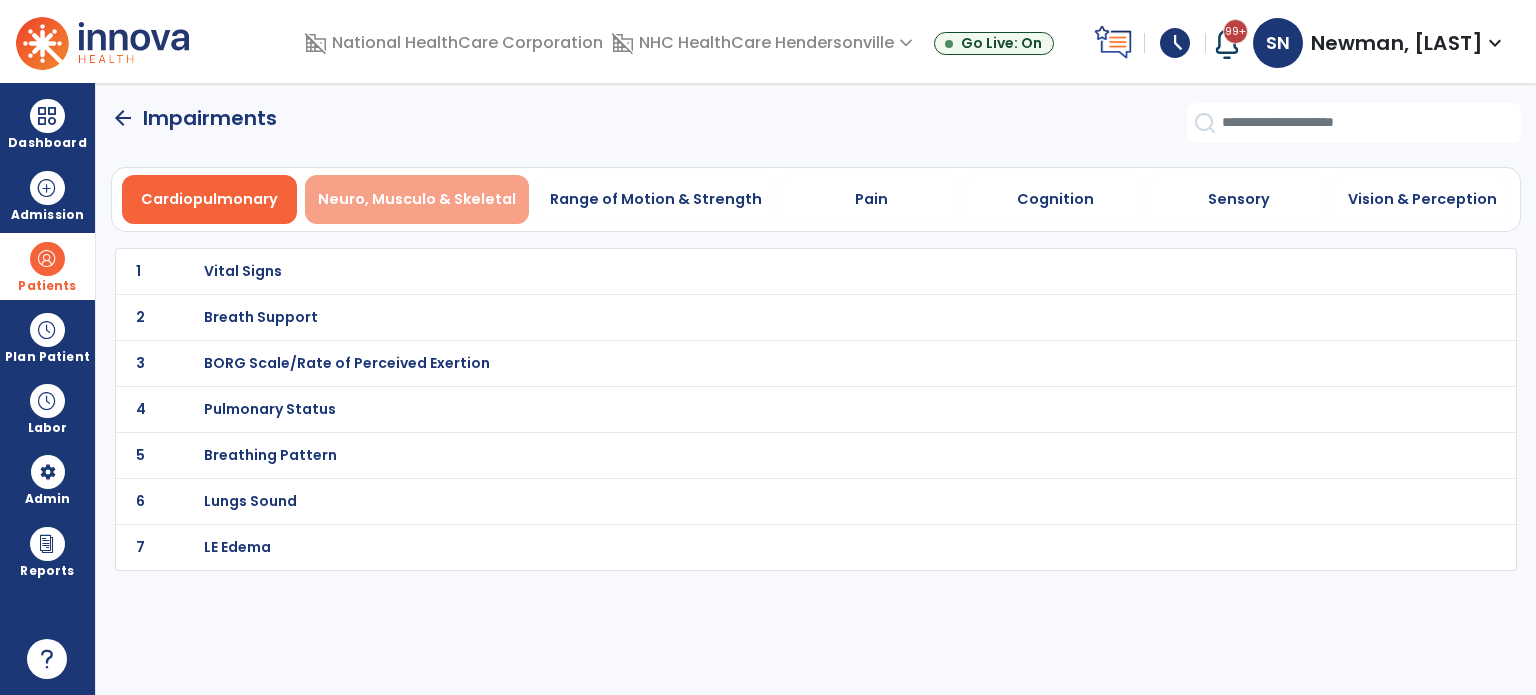 click on "Neuro, Musculo & Skeletal" at bounding box center [417, 199] 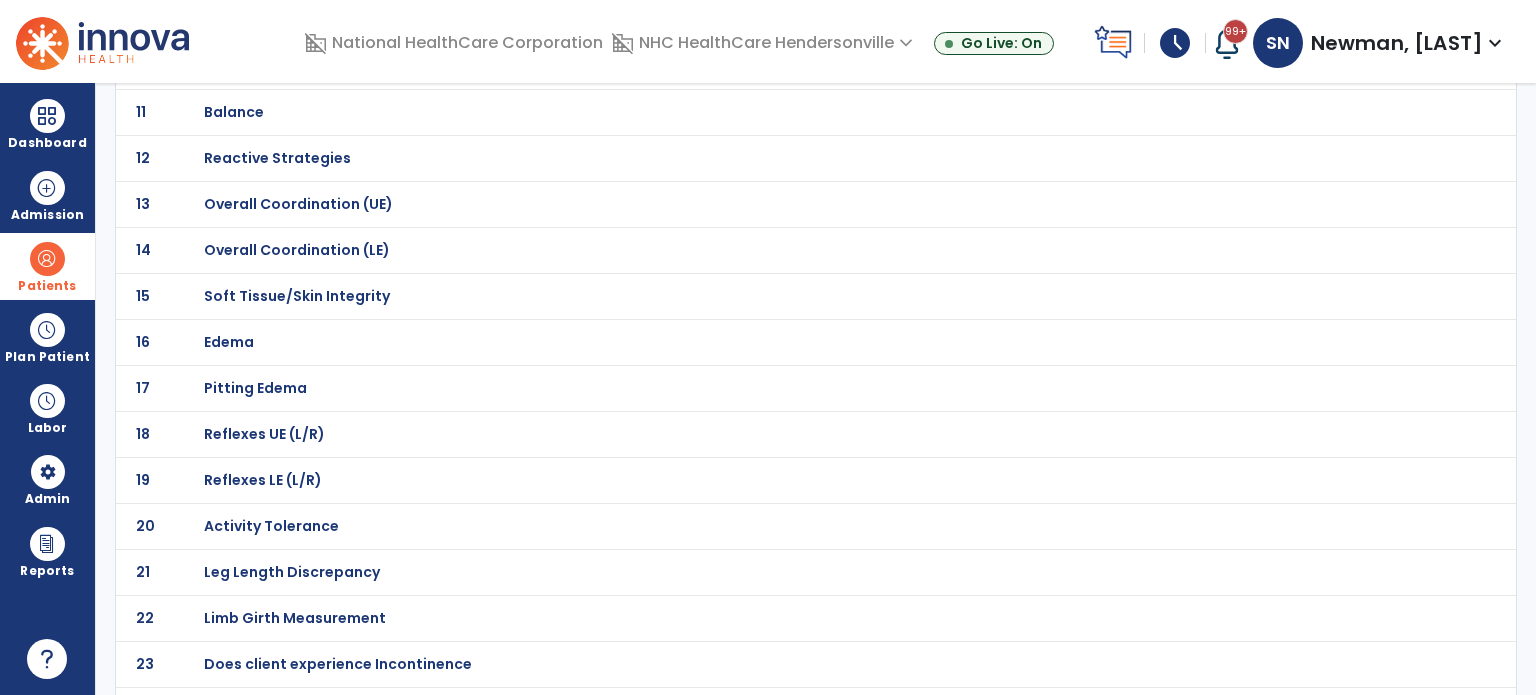 scroll, scrollTop: 698, scrollLeft: 0, axis: vertical 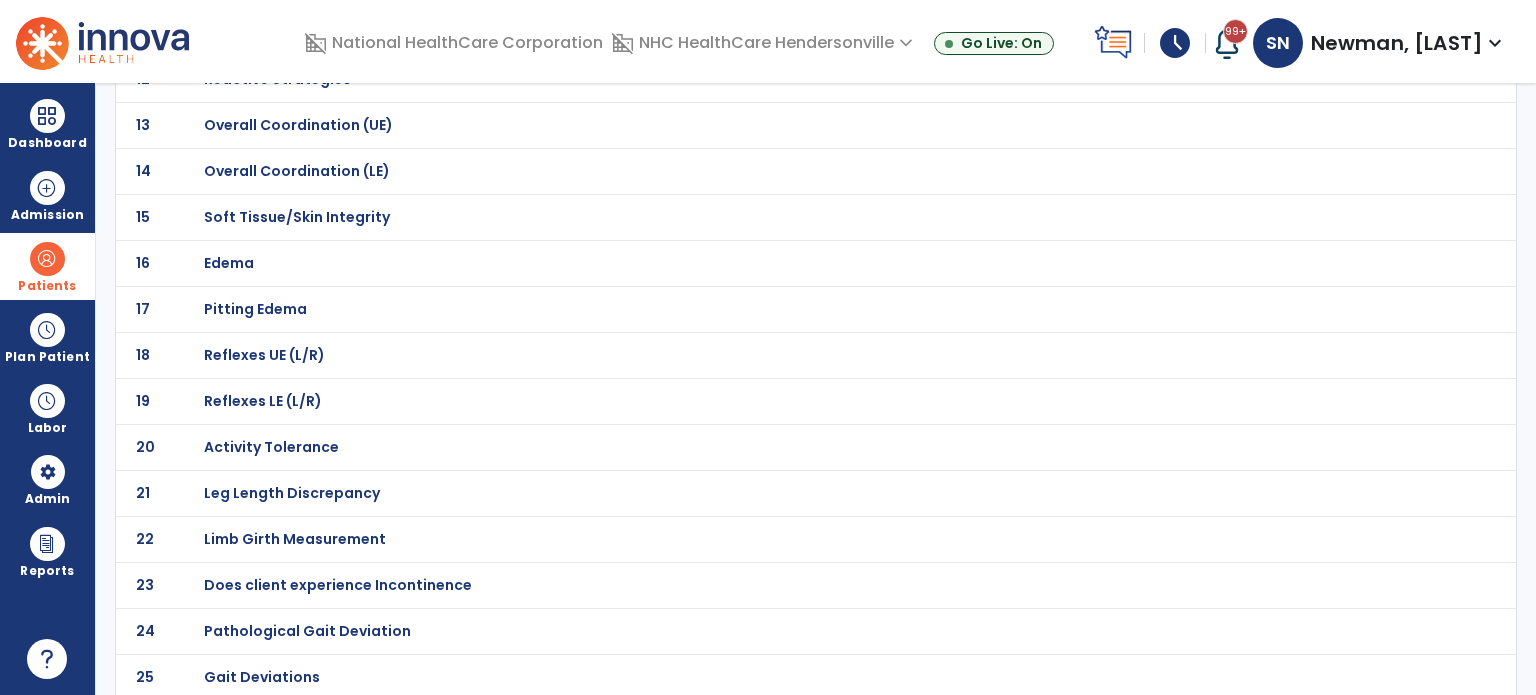 click on "Gait Deviations" at bounding box center (275, -427) 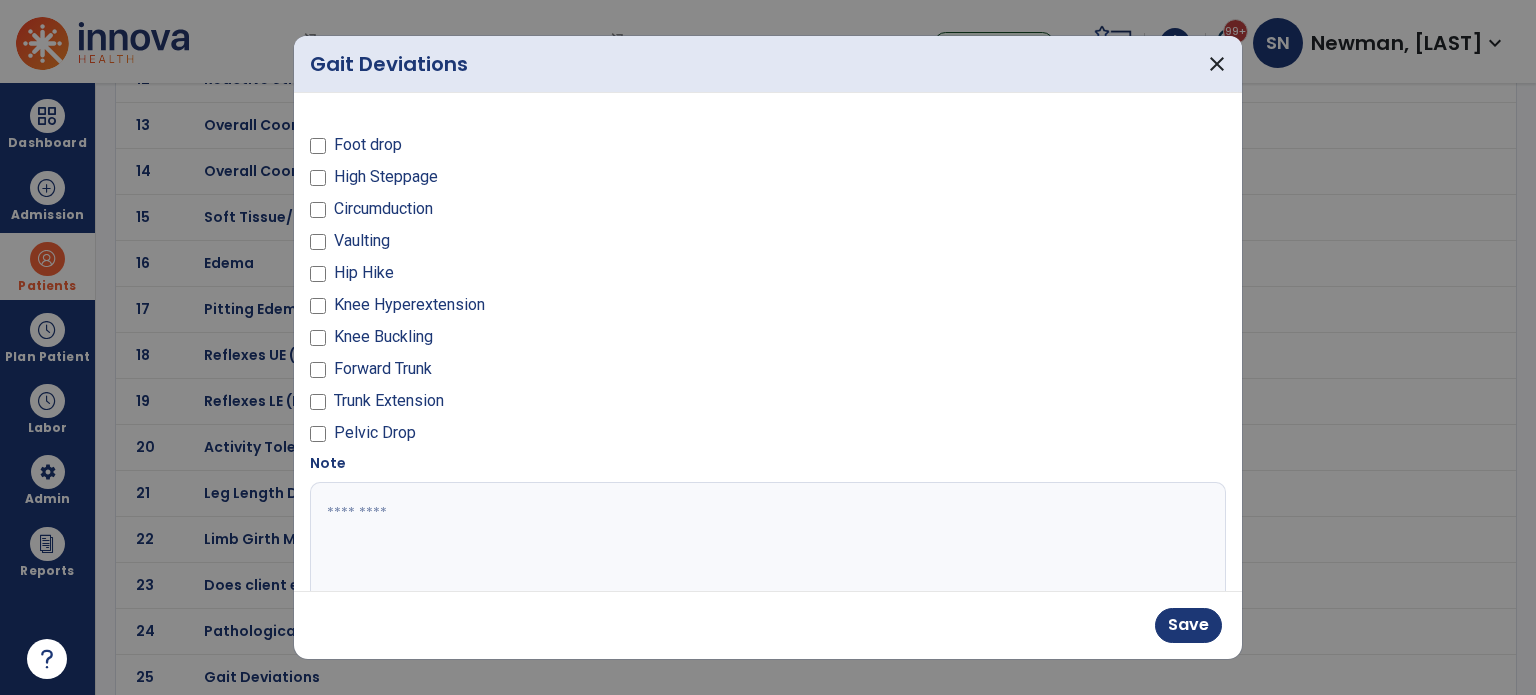 click at bounding box center [766, 557] 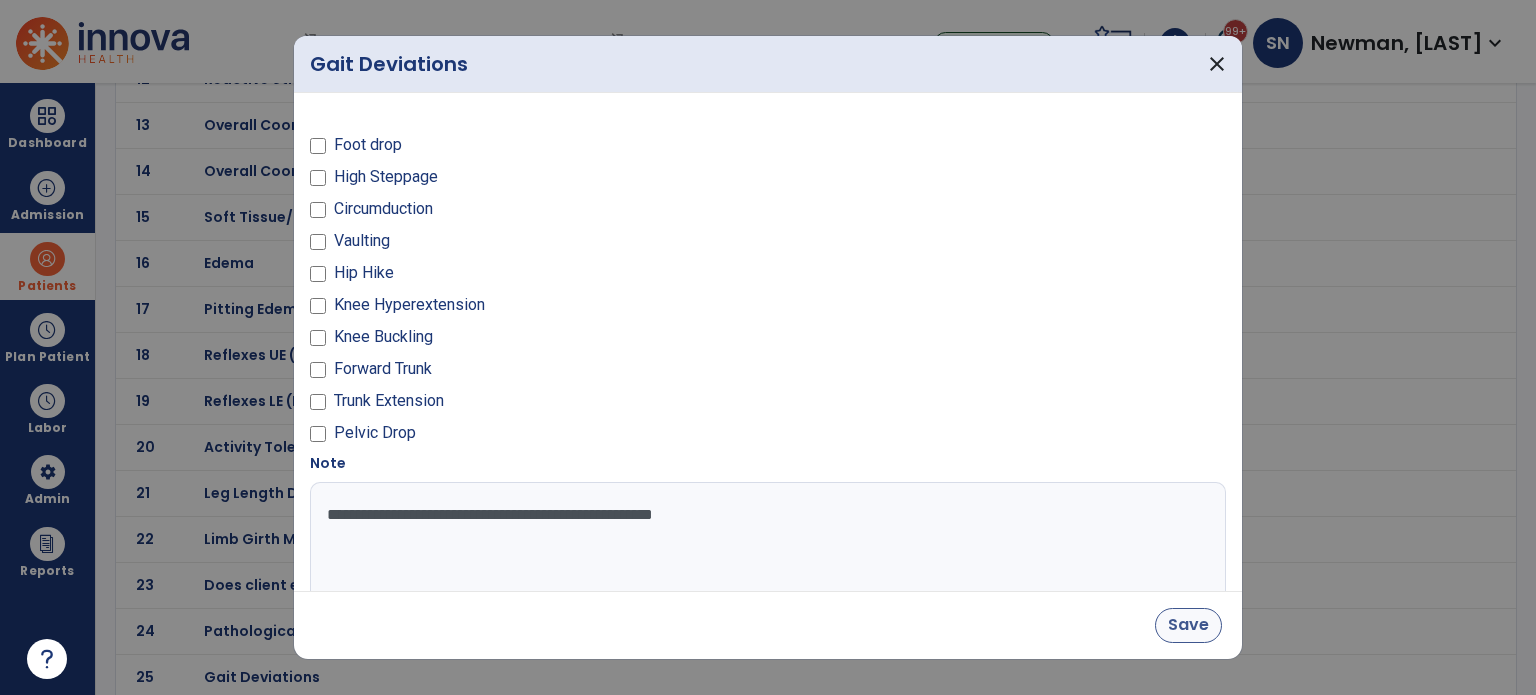 type on "**********" 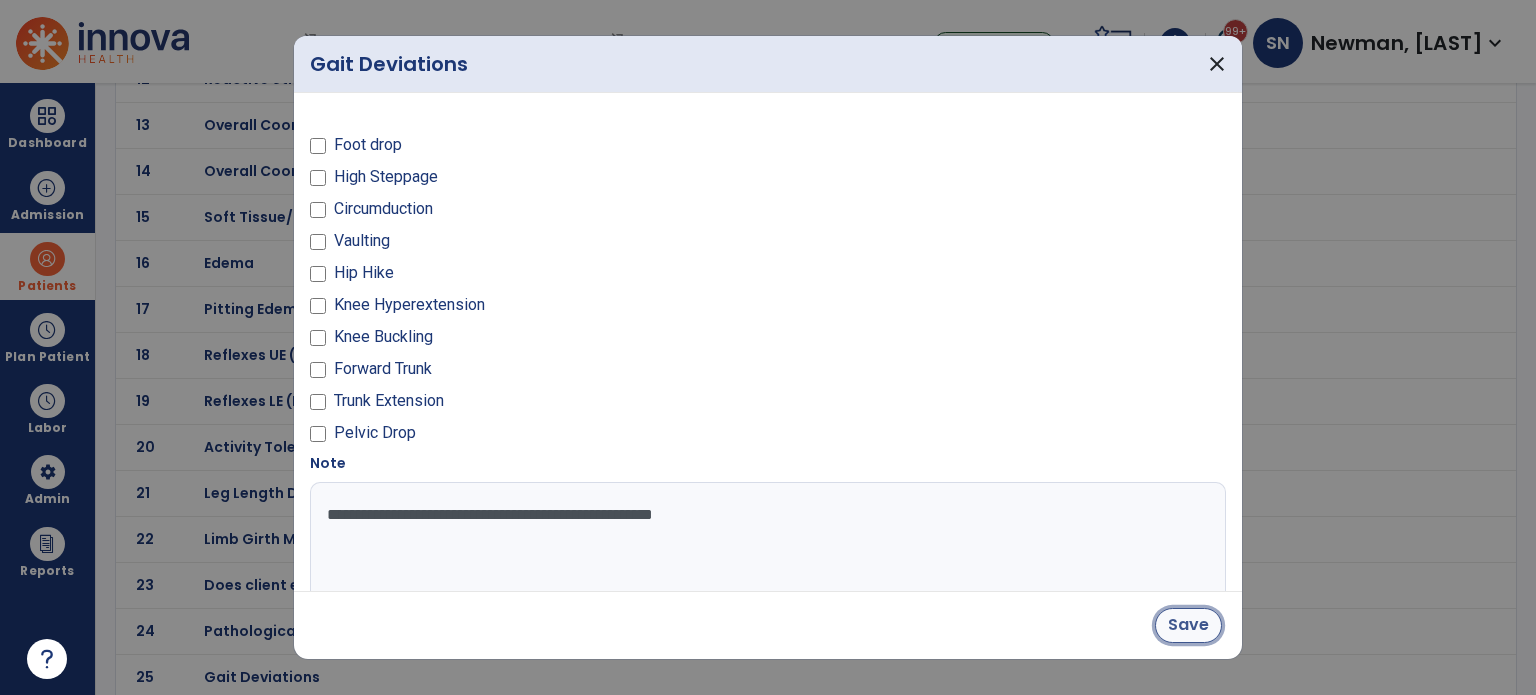 click on "Save" at bounding box center (1188, 625) 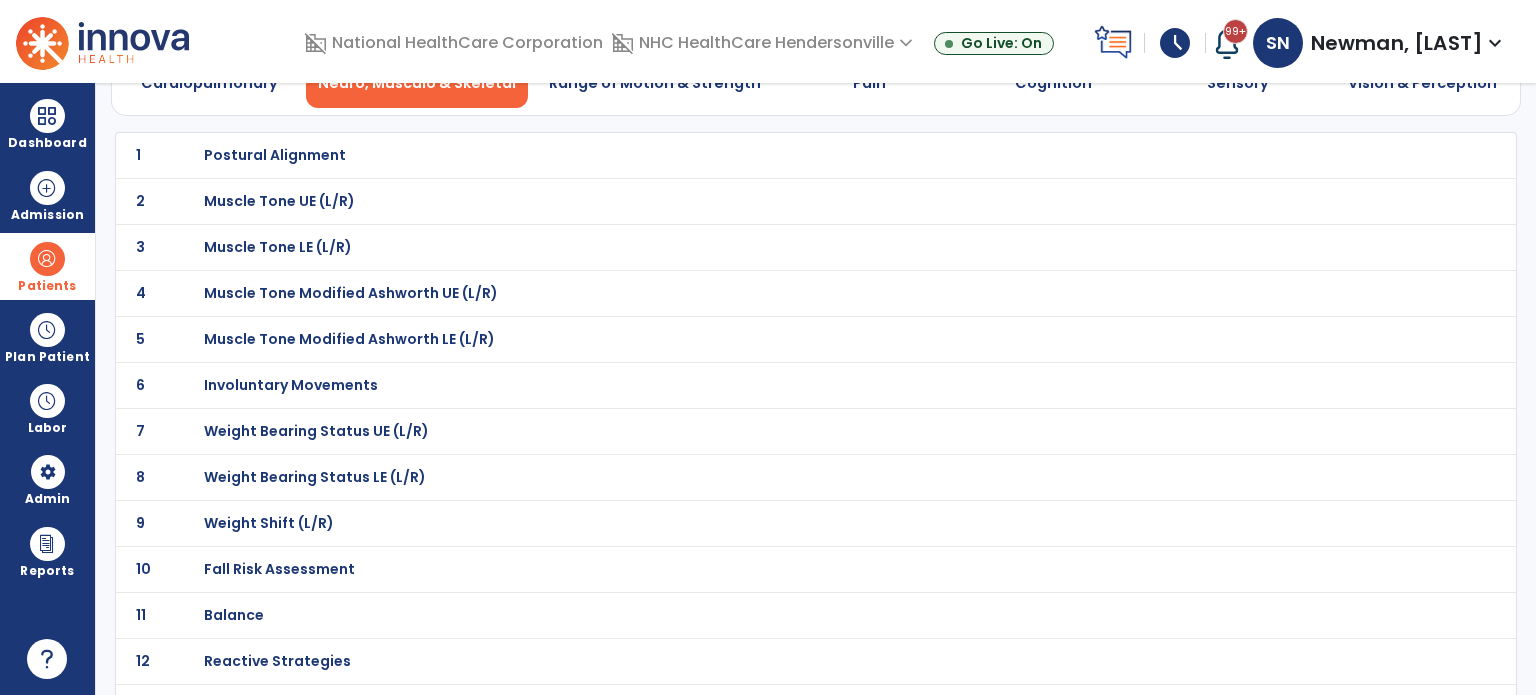 scroll, scrollTop: 98, scrollLeft: 0, axis: vertical 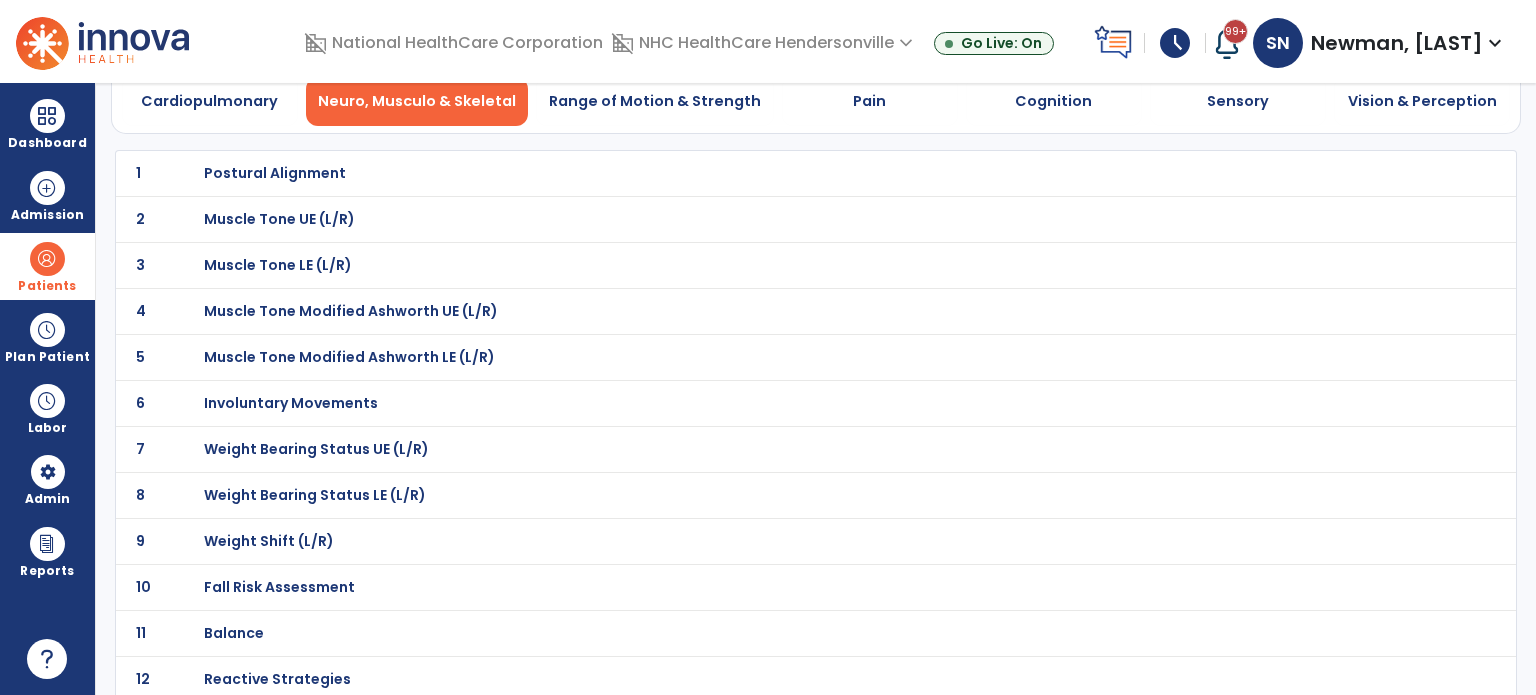 click on "Weight Bearing Status LE (L/R)" at bounding box center (275, 173) 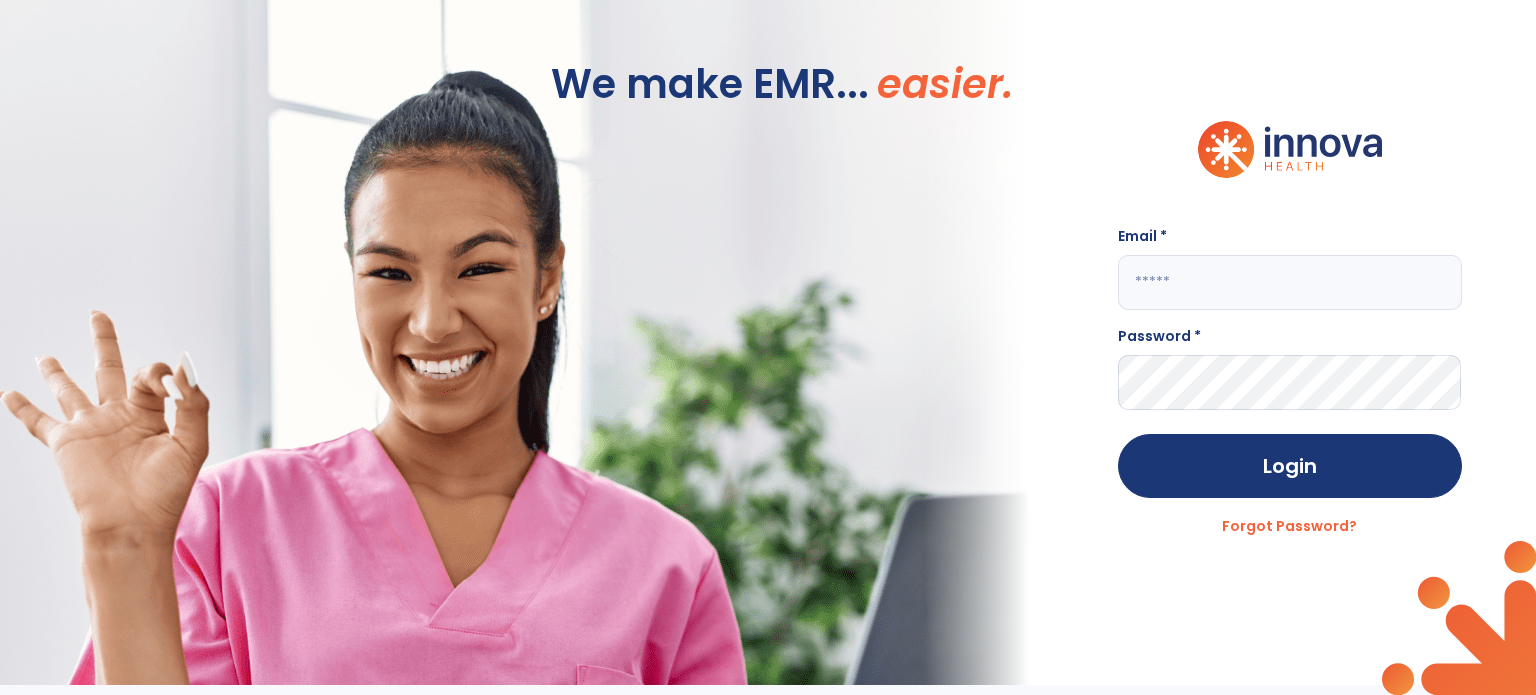 scroll, scrollTop: 0, scrollLeft: 0, axis: both 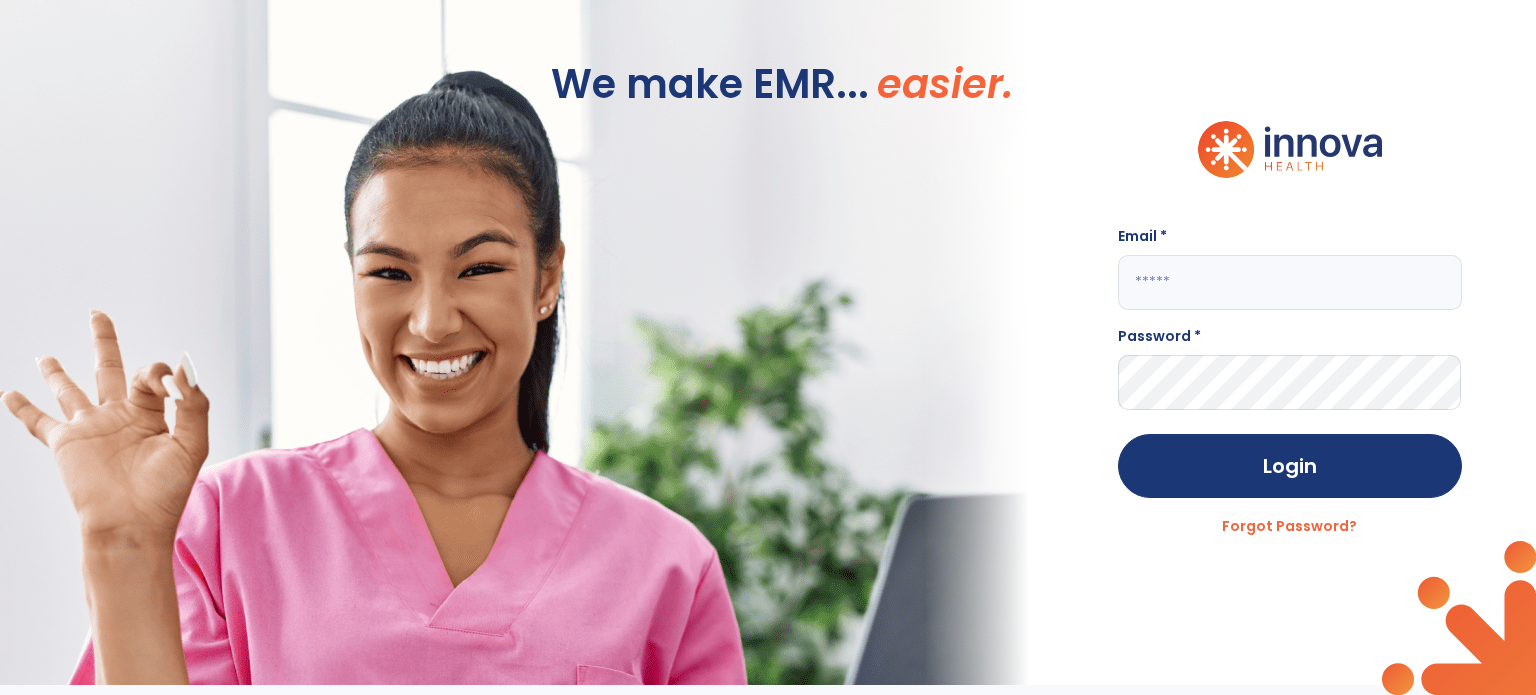 type on "**********" 